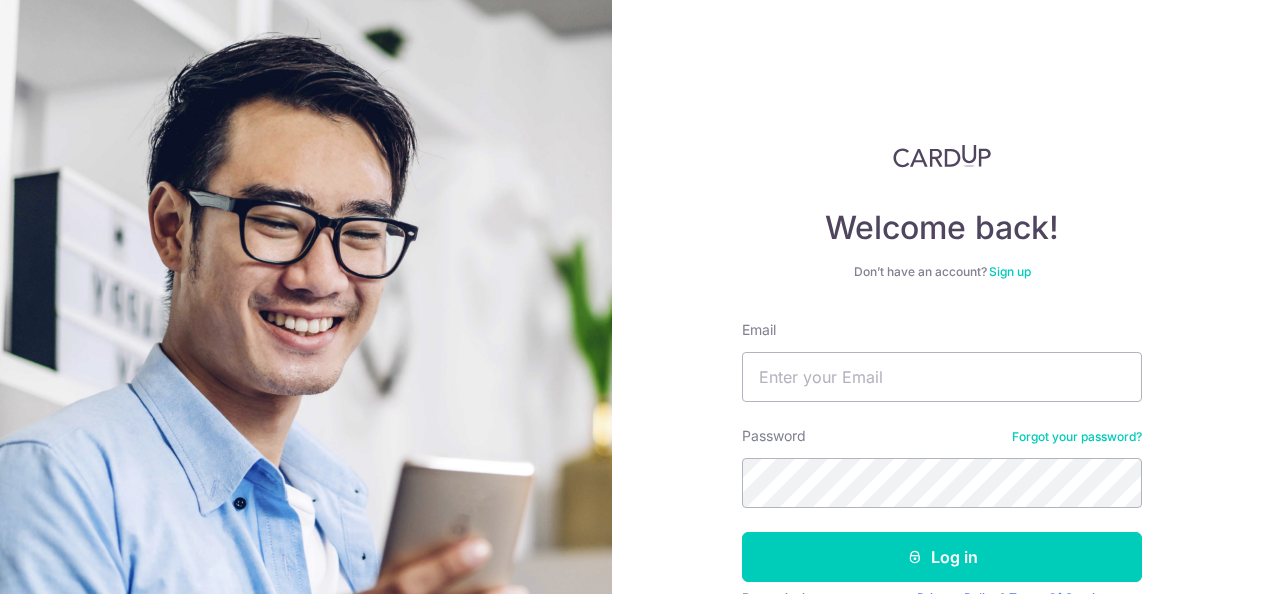 scroll, scrollTop: 0, scrollLeft: 0, axis: both 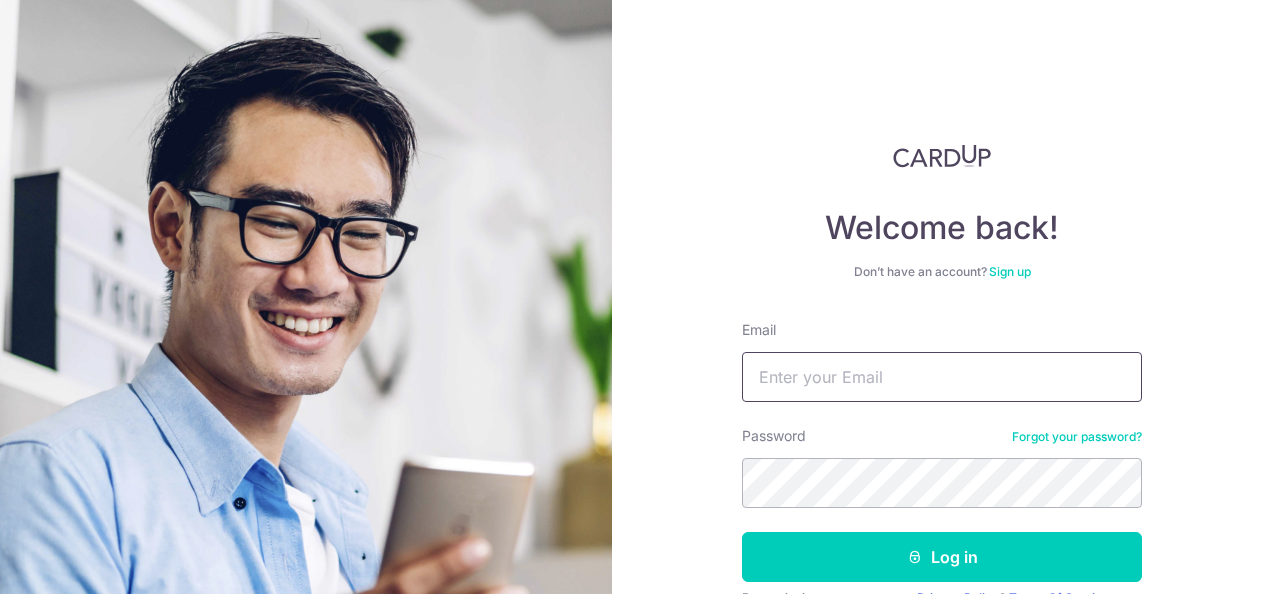 click on "Email" at bounding box center [942, 377] 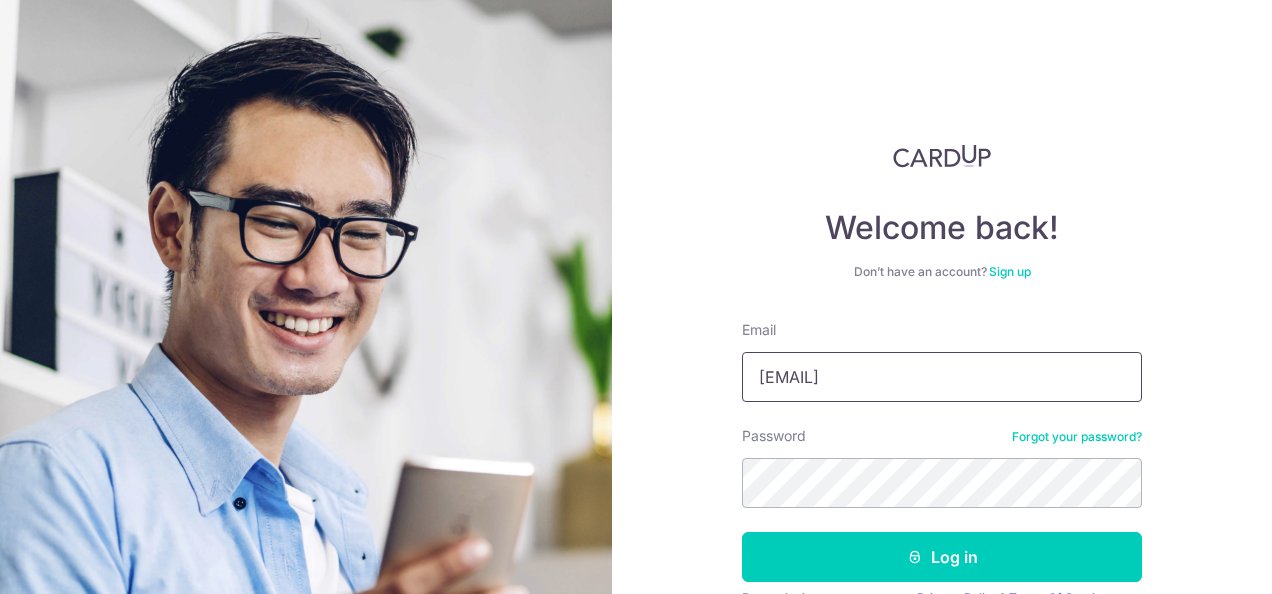 type on "[EMAIL]" 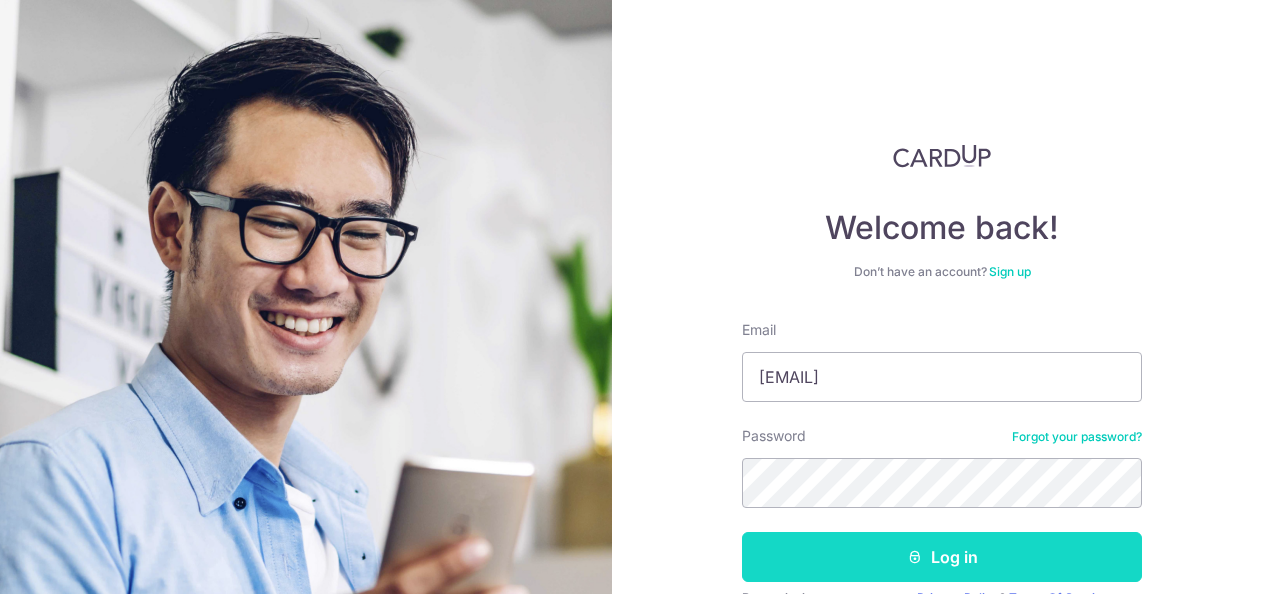 click on "Log in" at bounding box center [942, 557] 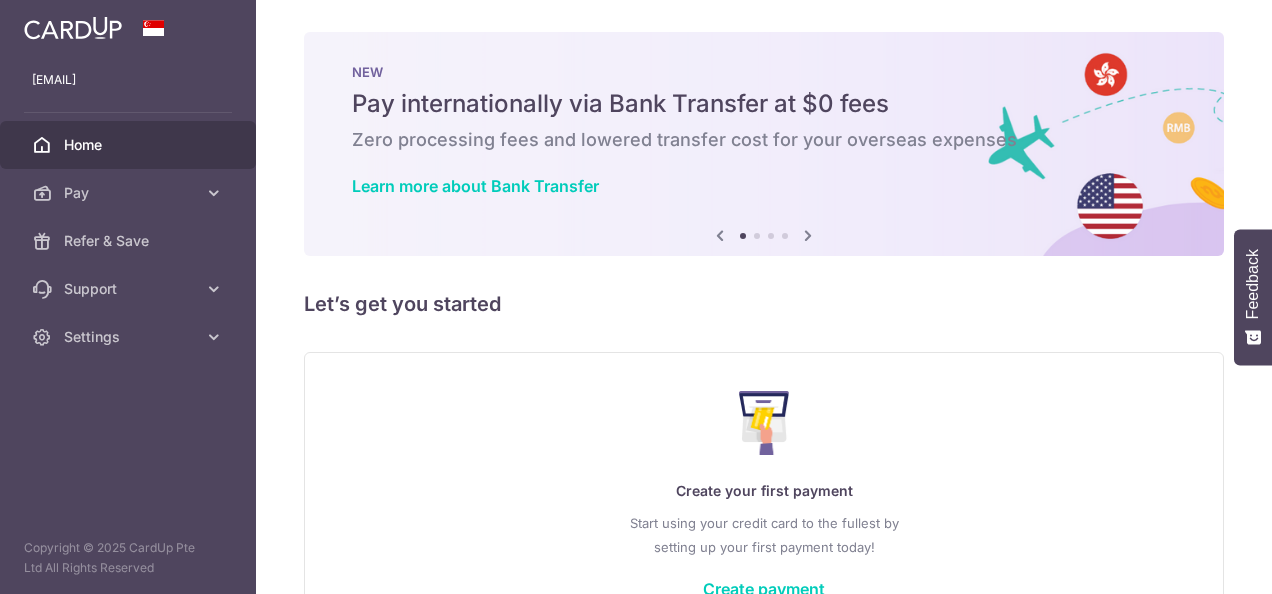 scroll, scrollTop: 0, scrollLeft: 0, axis: both 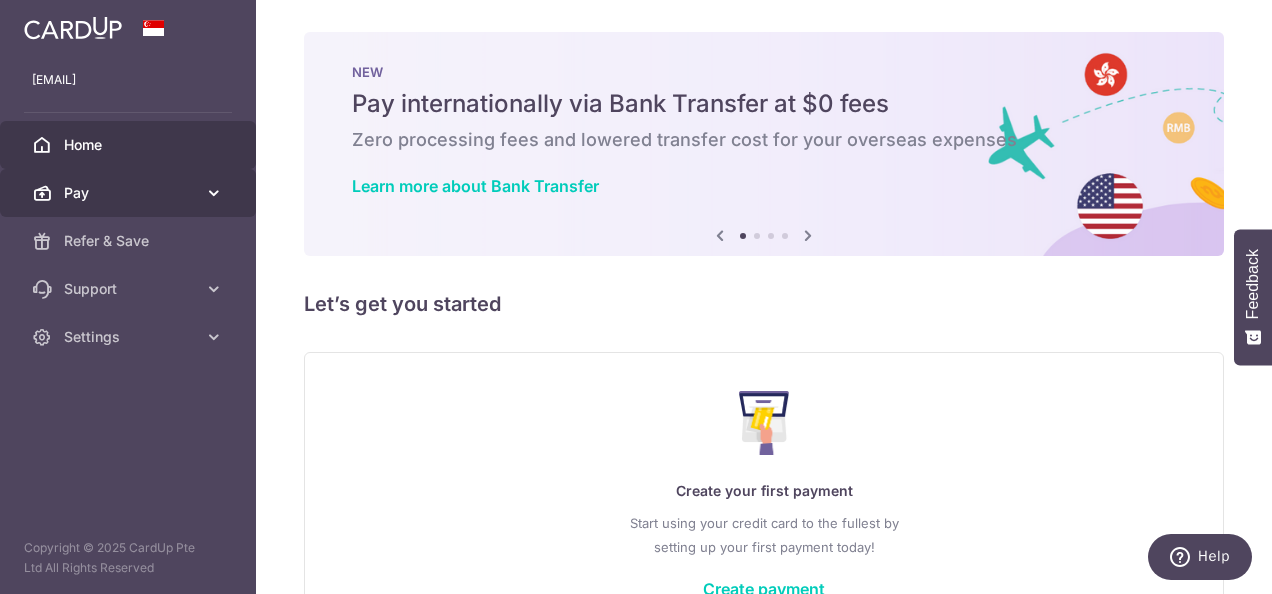 click on "Pay" at bounding box center (130, 193) 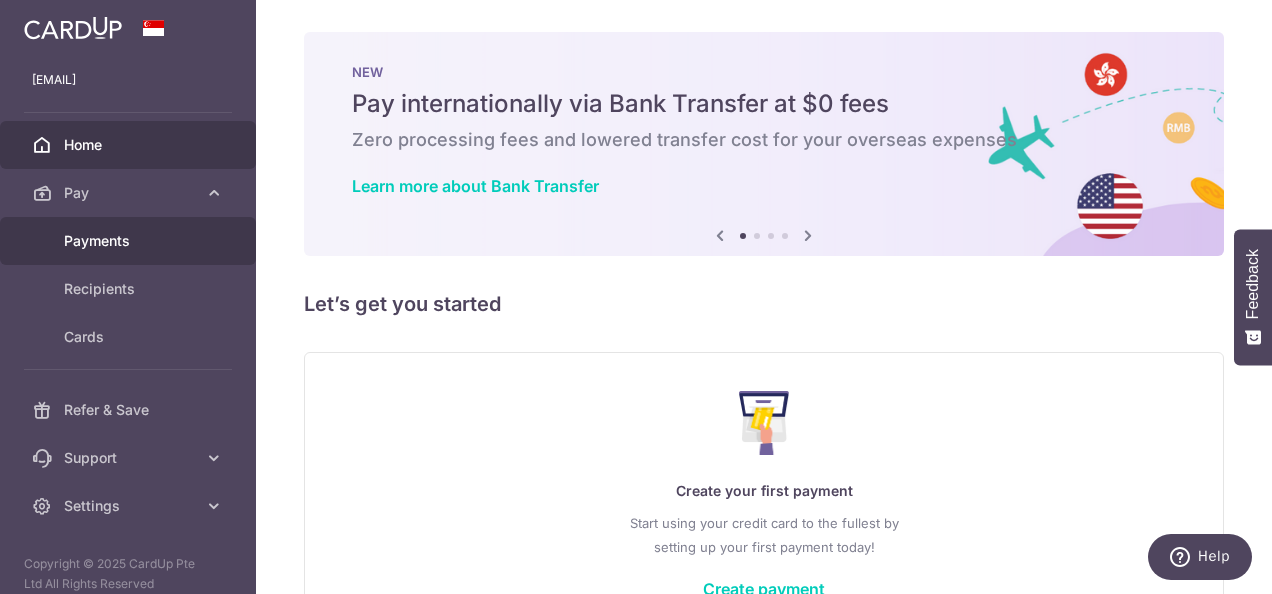 click on "Payments" at bounding box center (130, 241) 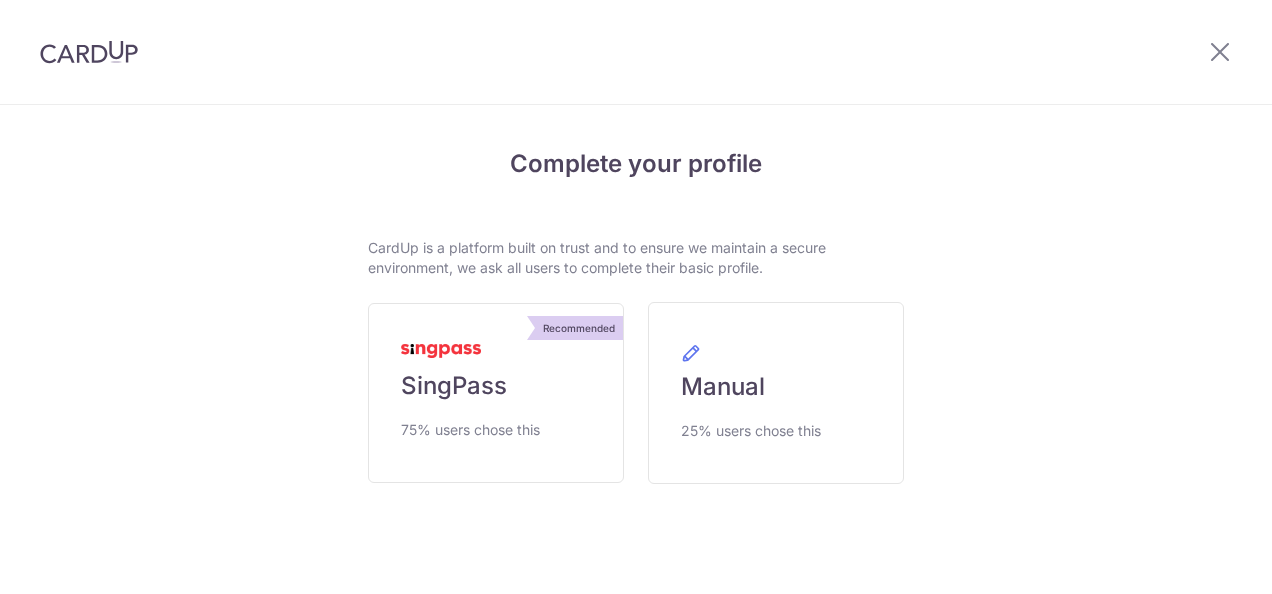 scroll, scrollTop: 0, scrollLeft: 0, axis: both 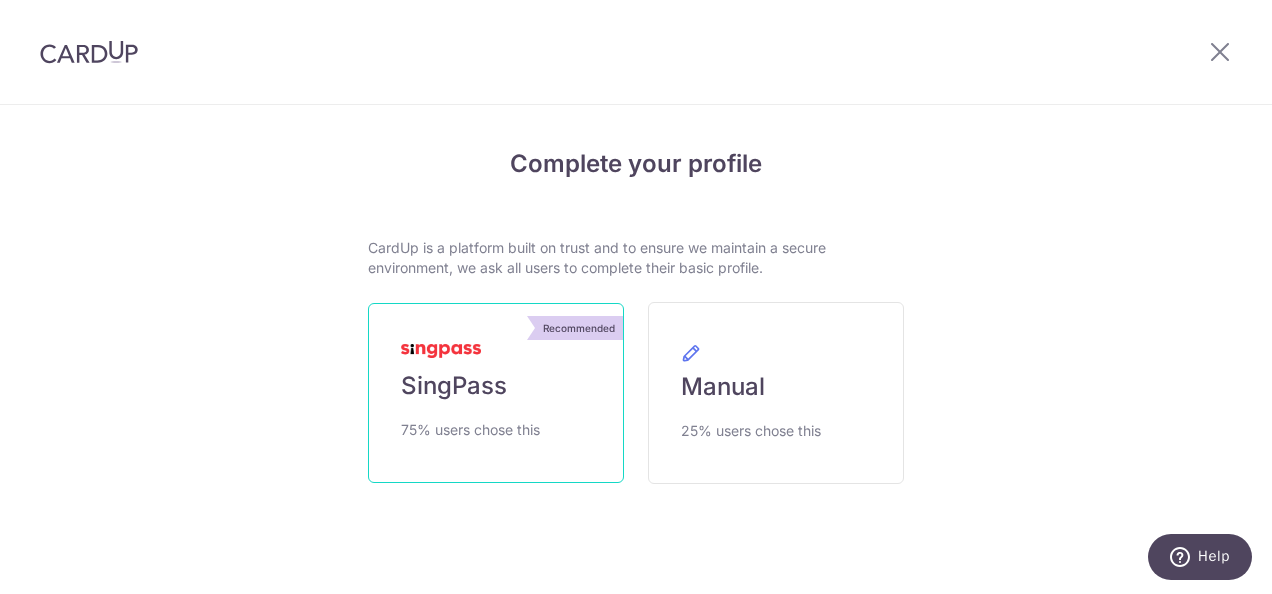 click on "Recommended
SingPass
75% users chose this" at bounding box center (496, 393) 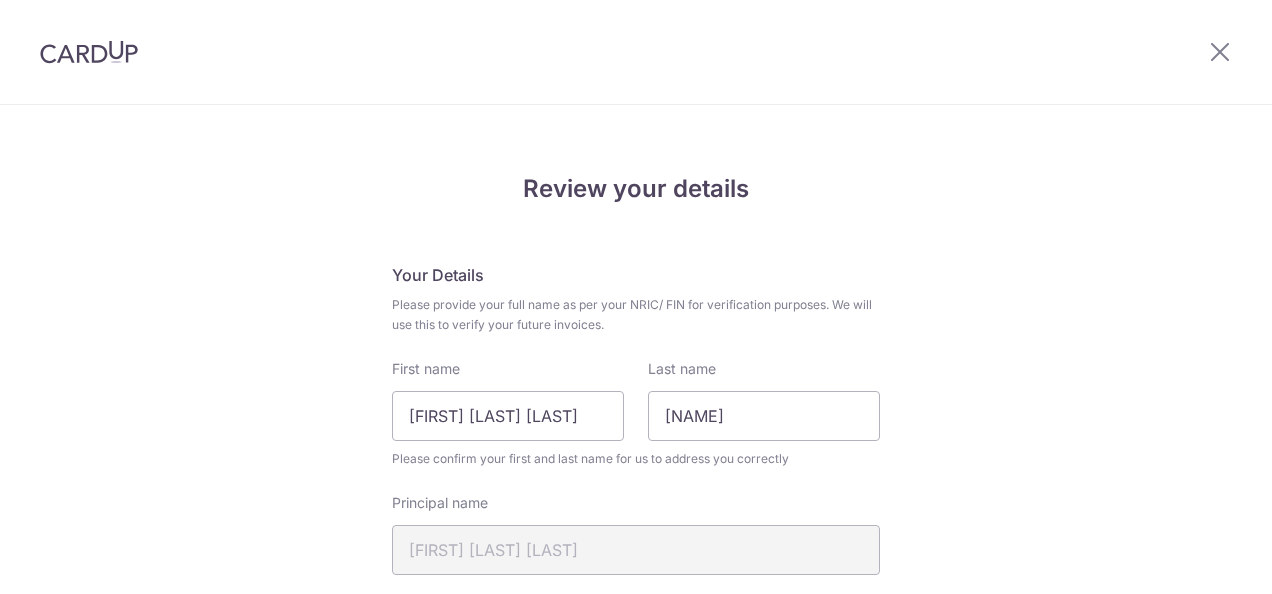 scroll, scrollTop: 0, scrollLeft: 0, axis: both 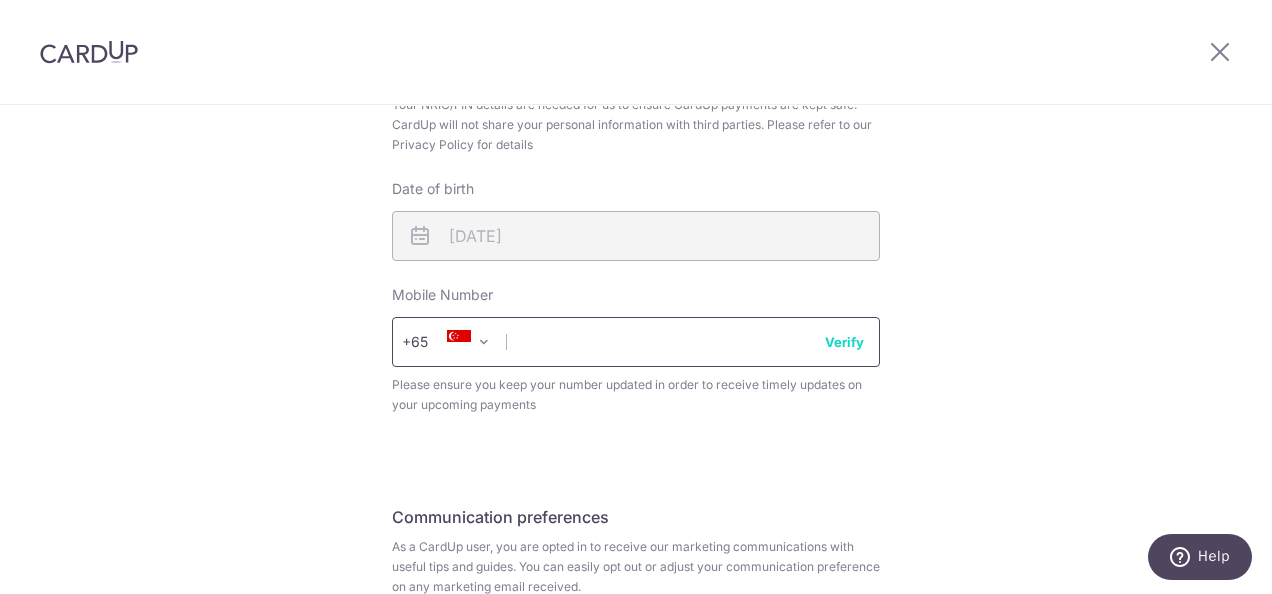 click at bounding box center [636, 342] 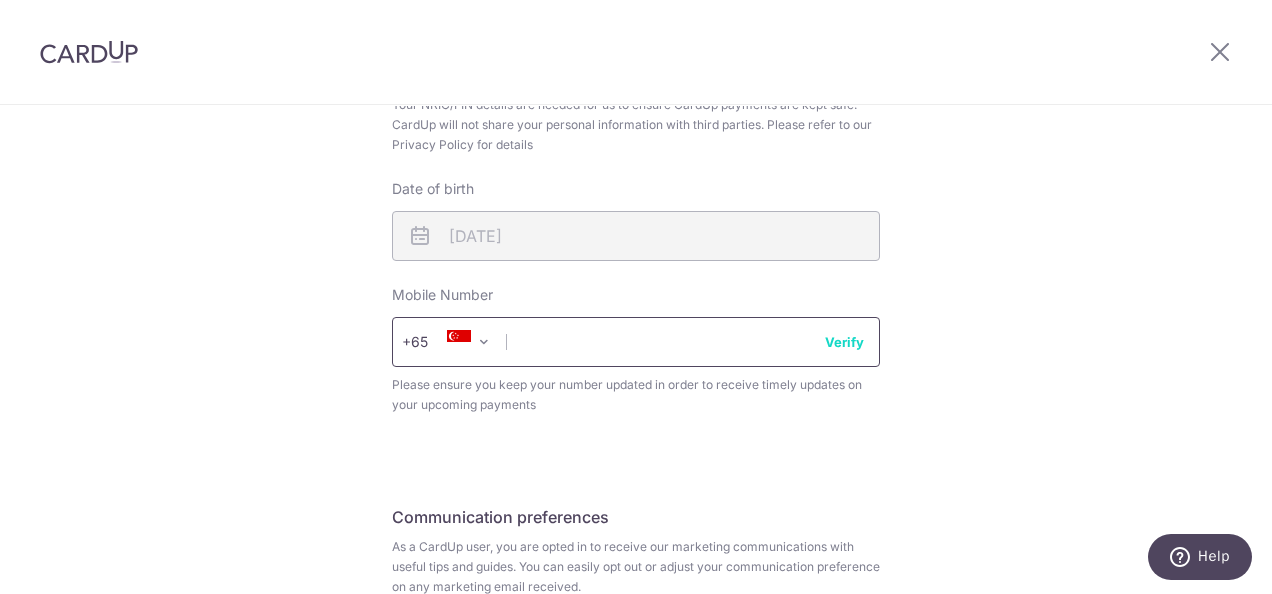 type on "97968155" 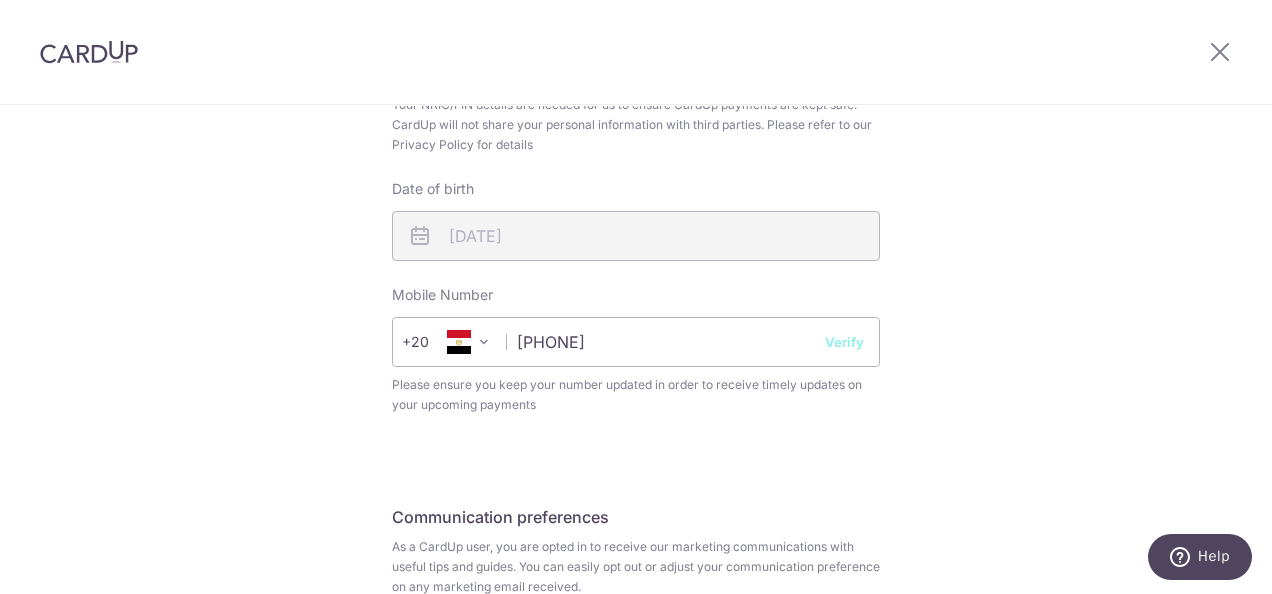 click at bounding box center (484, 342) 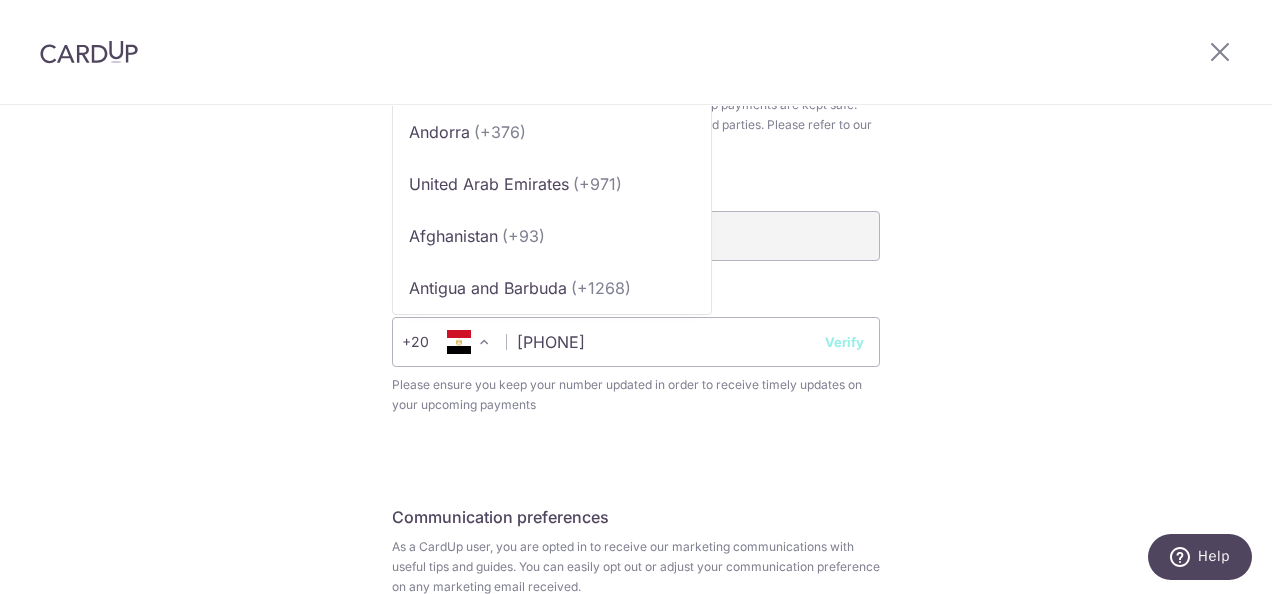 scroll, scrollTop: 700, scrollLeft: 0, axis: vertical 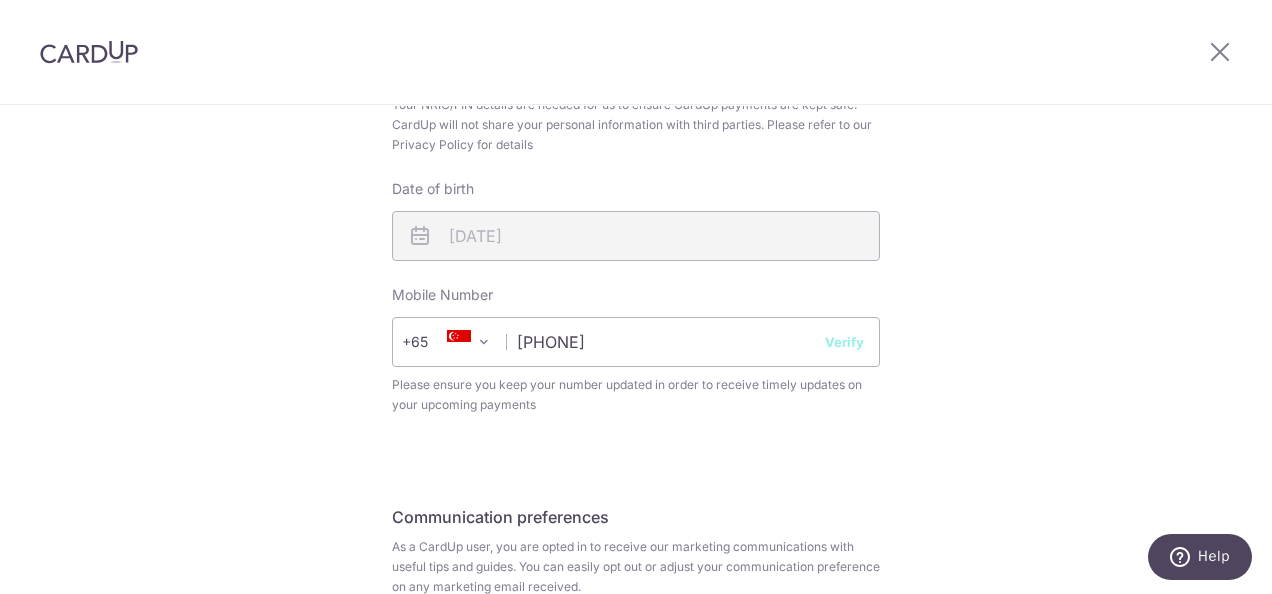 select on "199" 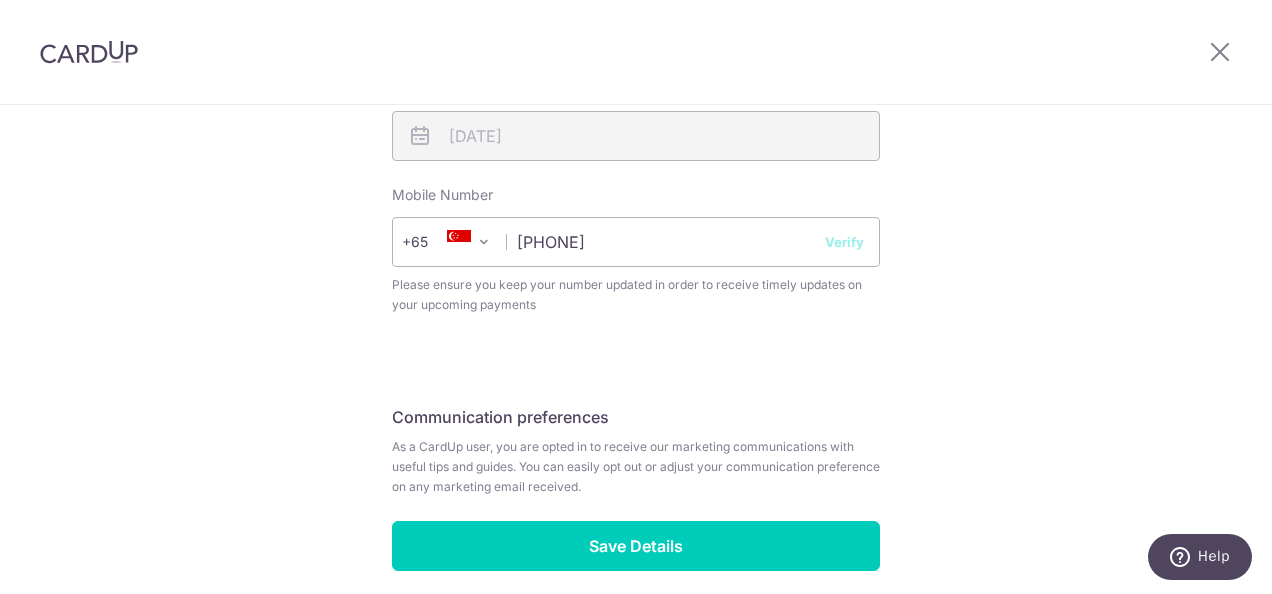 scroll, scrollTop: 886, scrollLeft: 0, axis: vertical 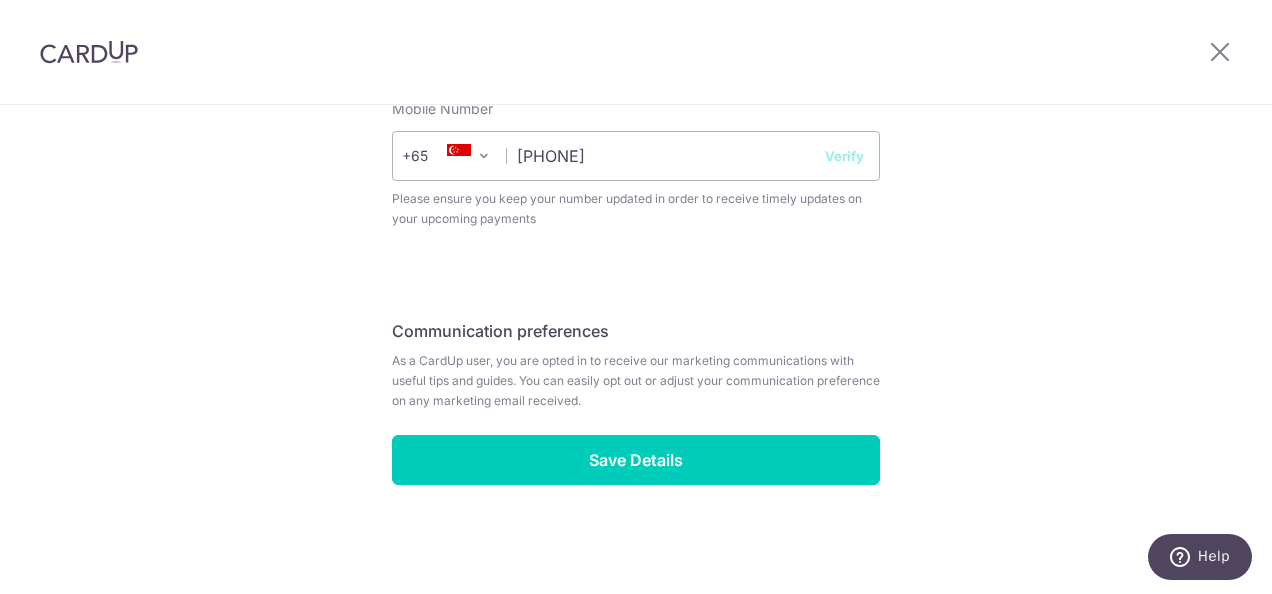 click on "Verify" at bounding box center [844, 156] 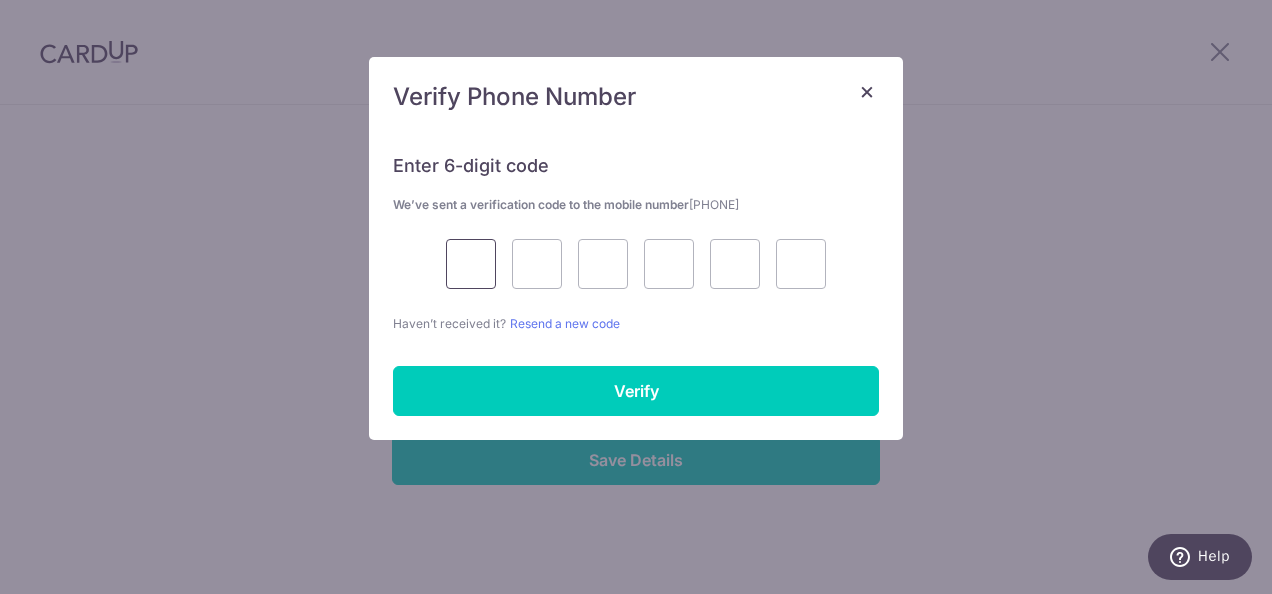 click at bounding box center [471, 264] 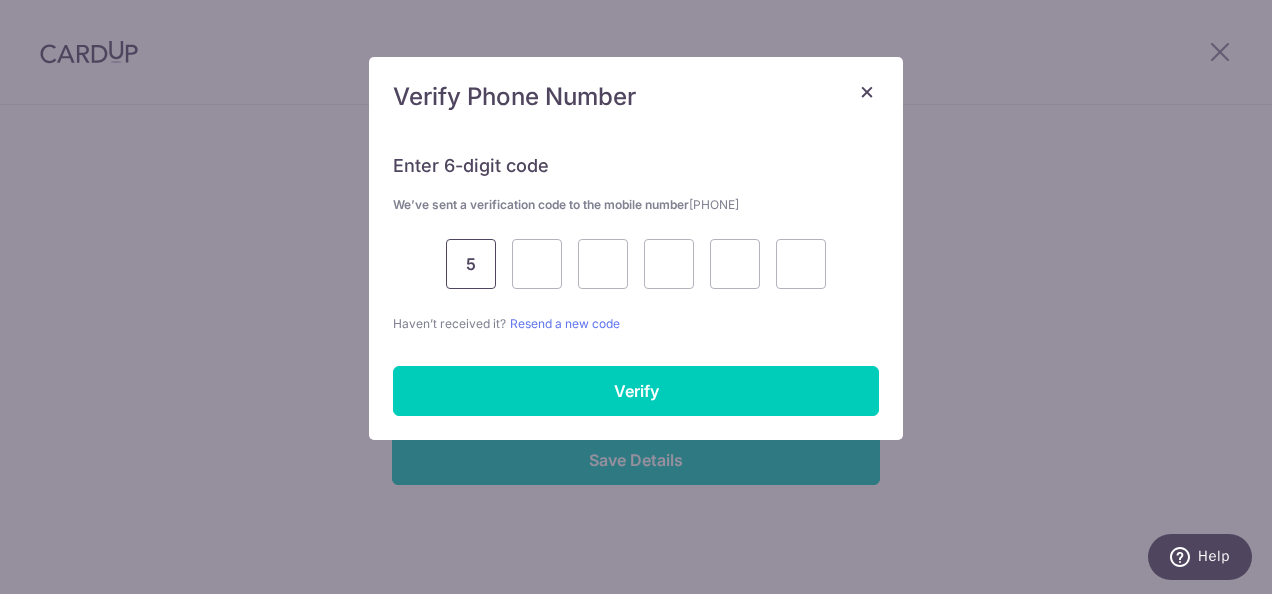 type on "5" 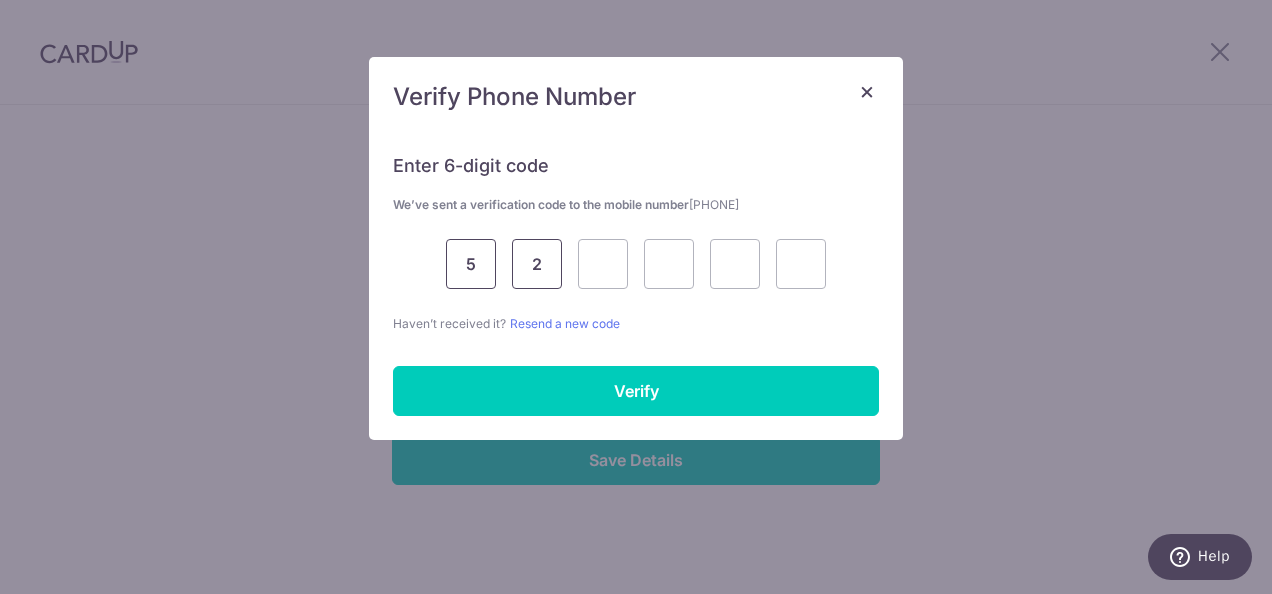 type on "2" 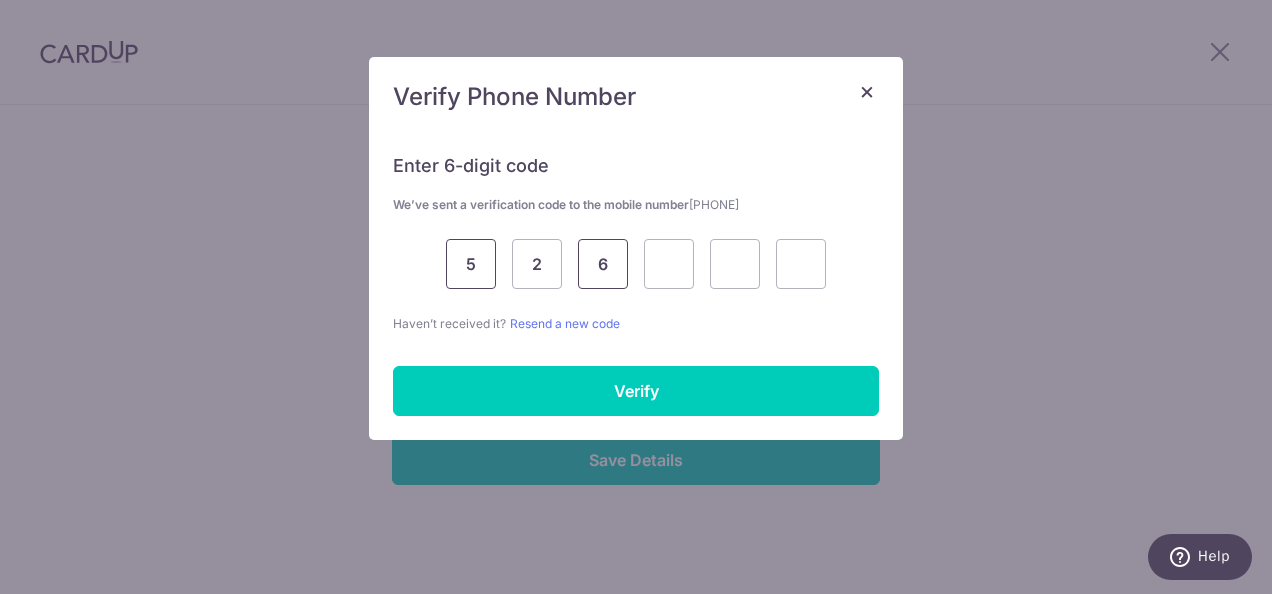 type on "6" 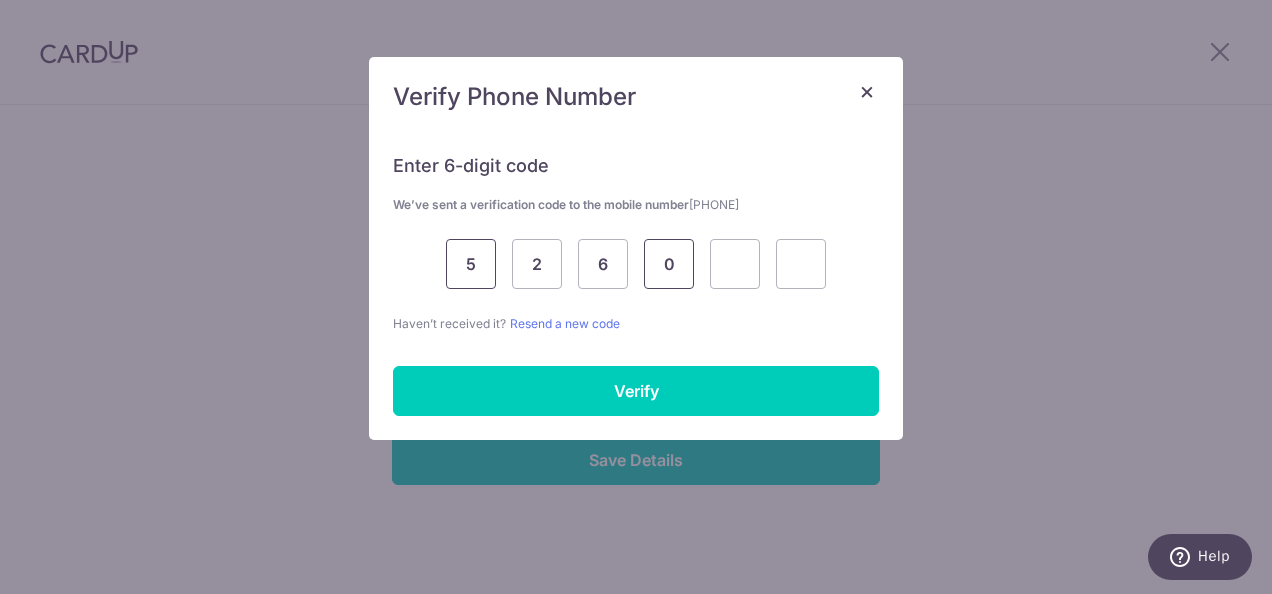 type on "0" 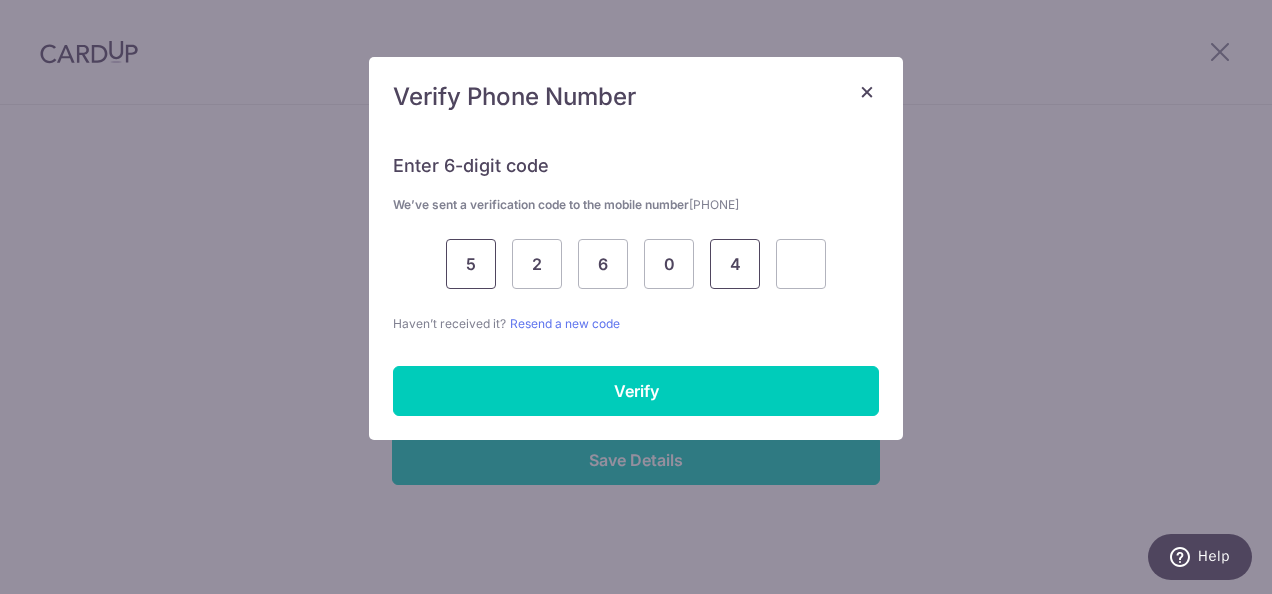 type on "4" 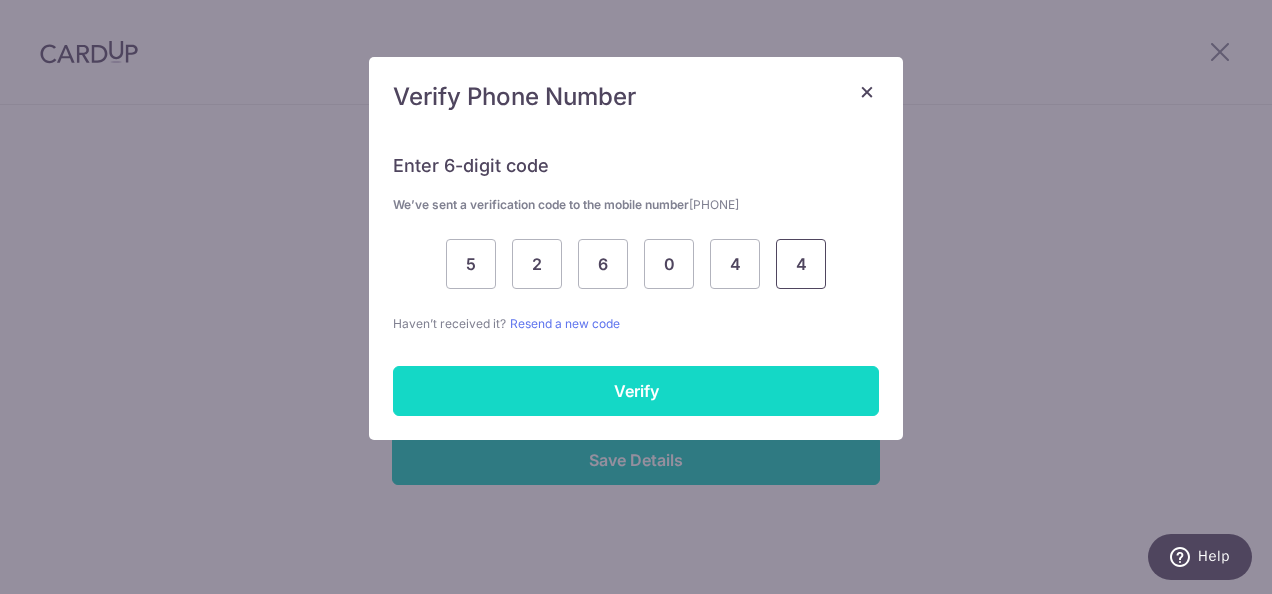 type on "4" 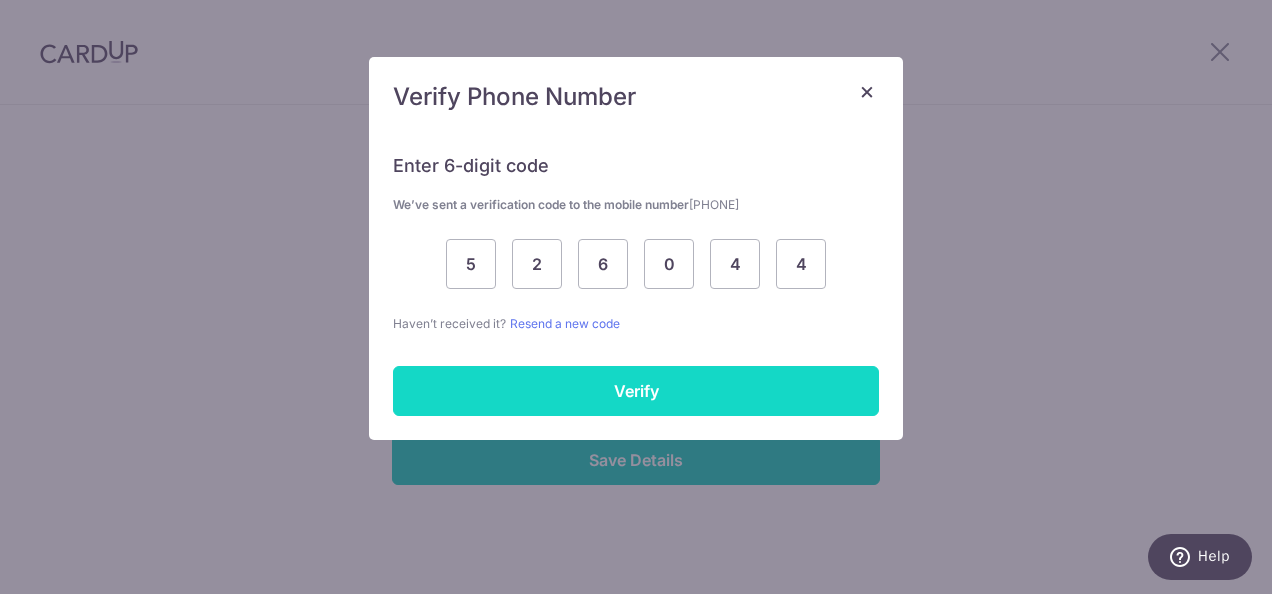 click on "Verify" at bounding box center (636, 391) 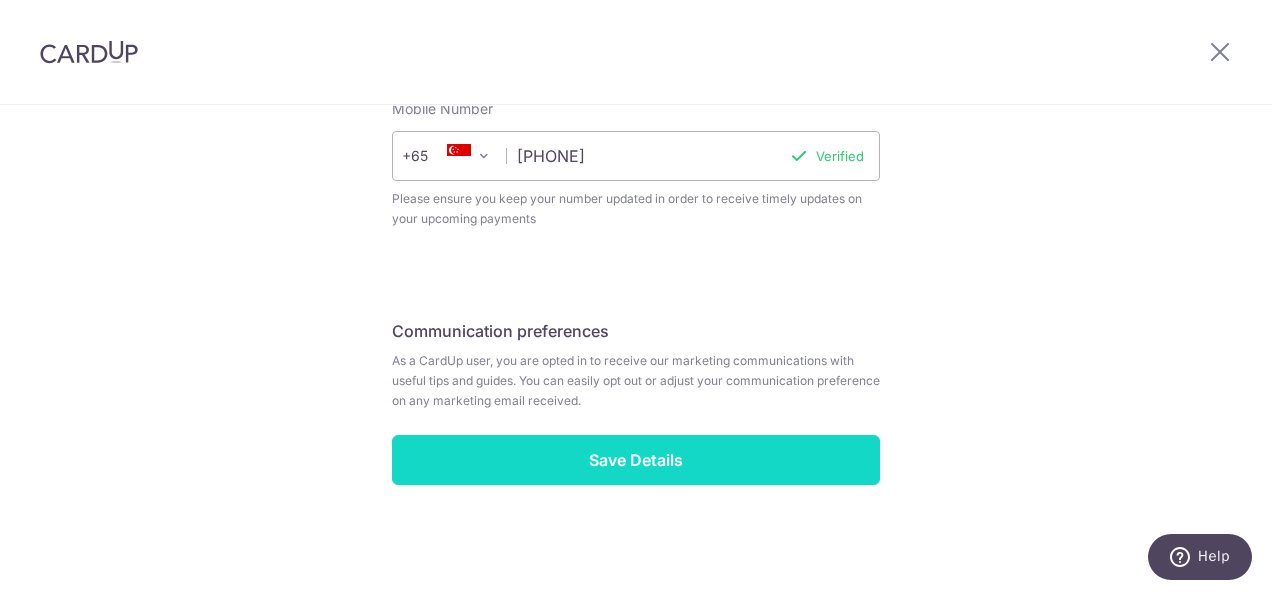 click on "Save Details" at bounding box center (636, 460) 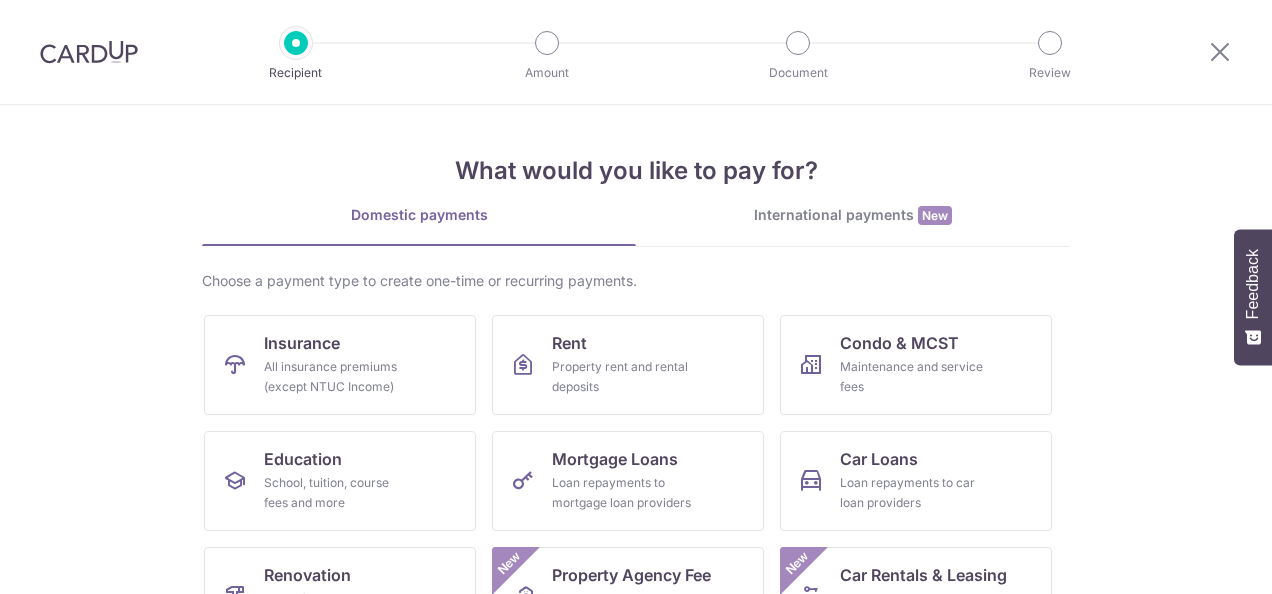 scroll, scrollTop: 0, scrollLeft: 0, axis: both 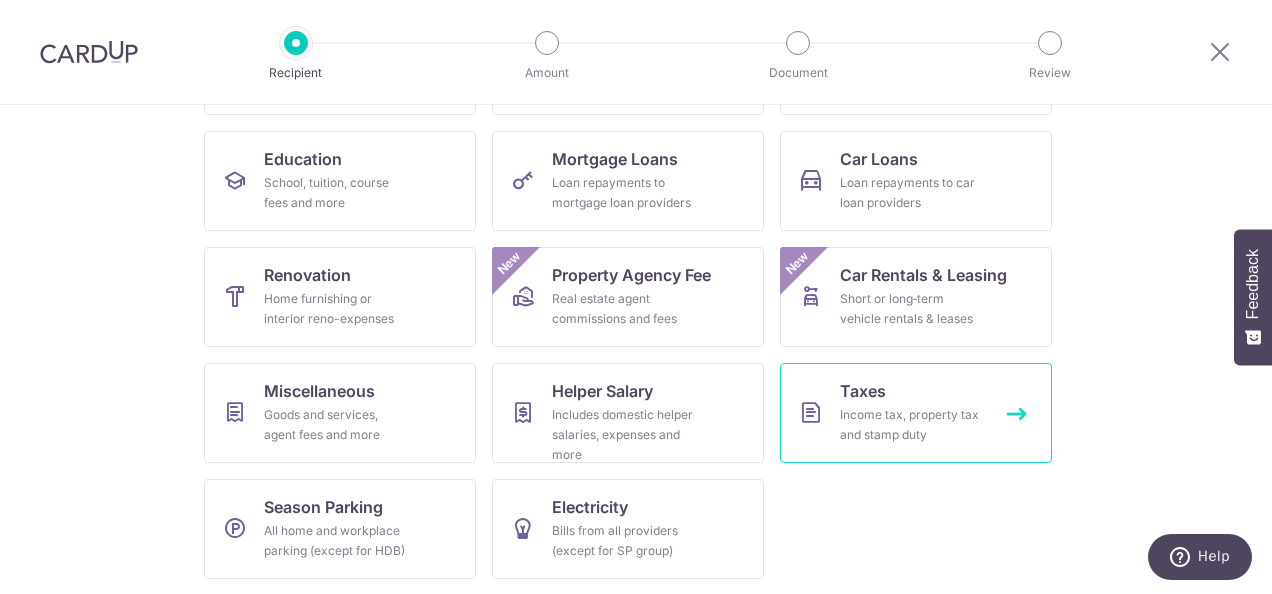 click on "Income tax, property tax and stamp duty" at bounding box center [912, 425] 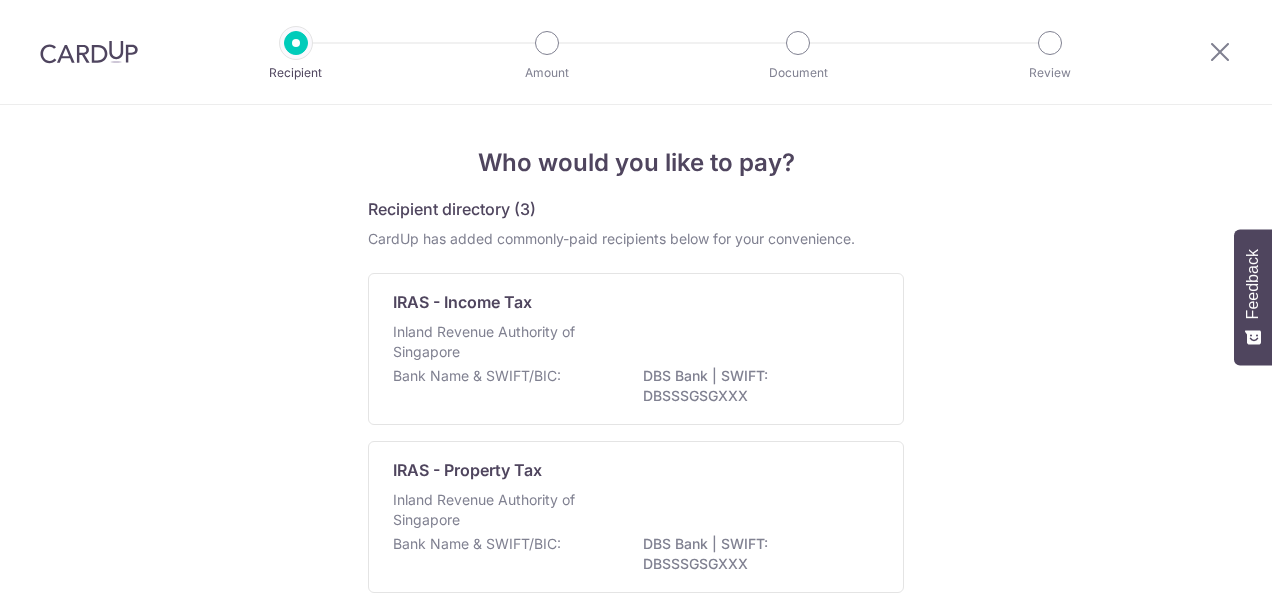 scroll, scrollTop: 0, scrollLeft: 0, axis: both 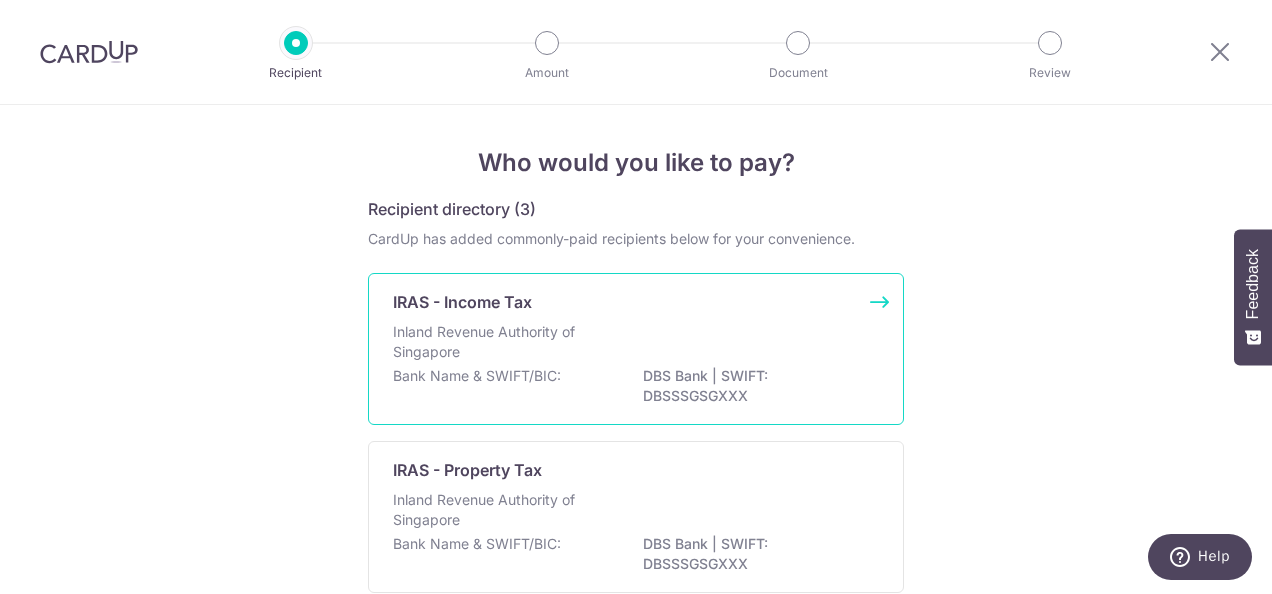 click on "Inland Revenue Authority of Singapore" at bounding box center (636, 344) 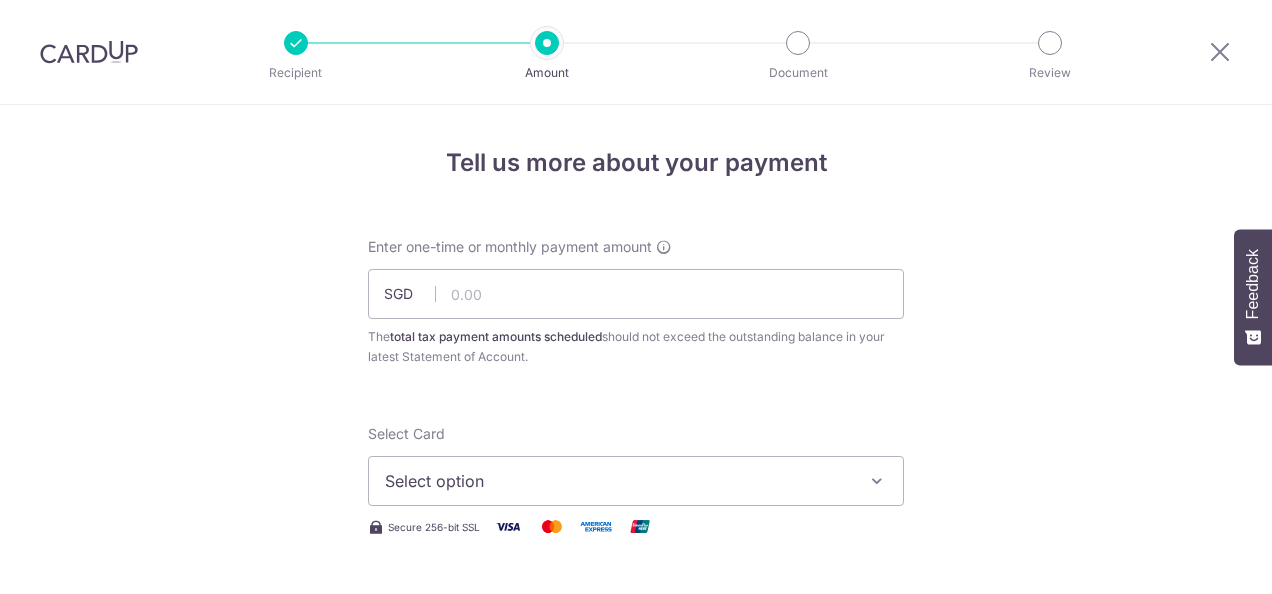 scroll, scrollTop: 0, scrollLeft: 0, axis: both 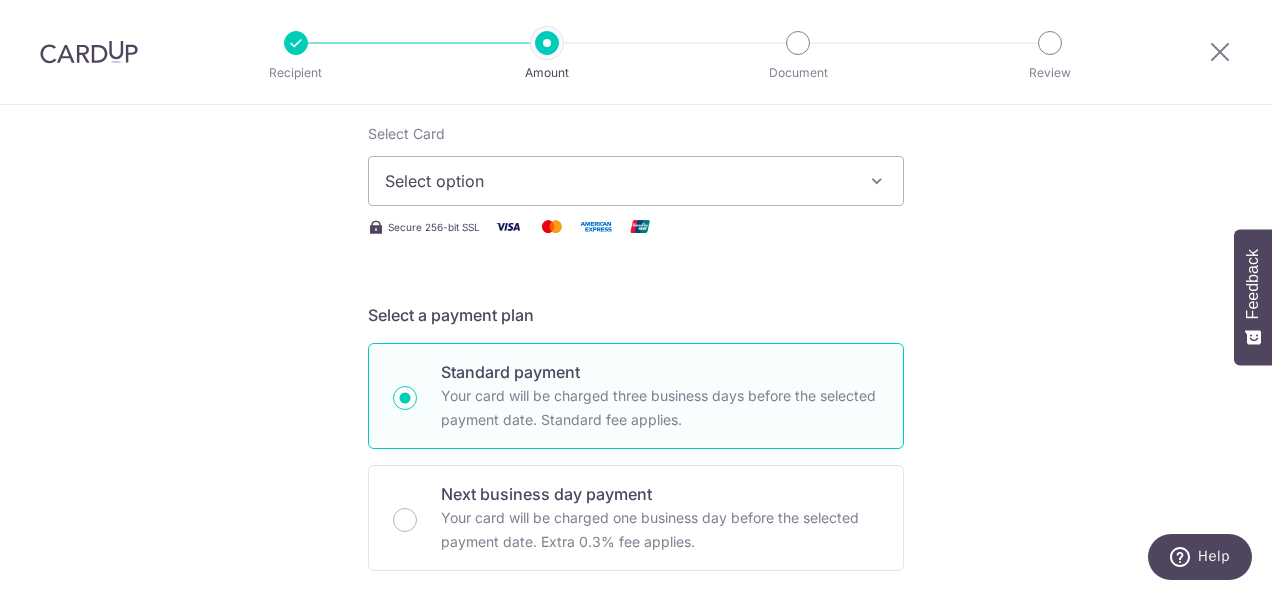 click on "Select option" at bounding box center [618, 181] 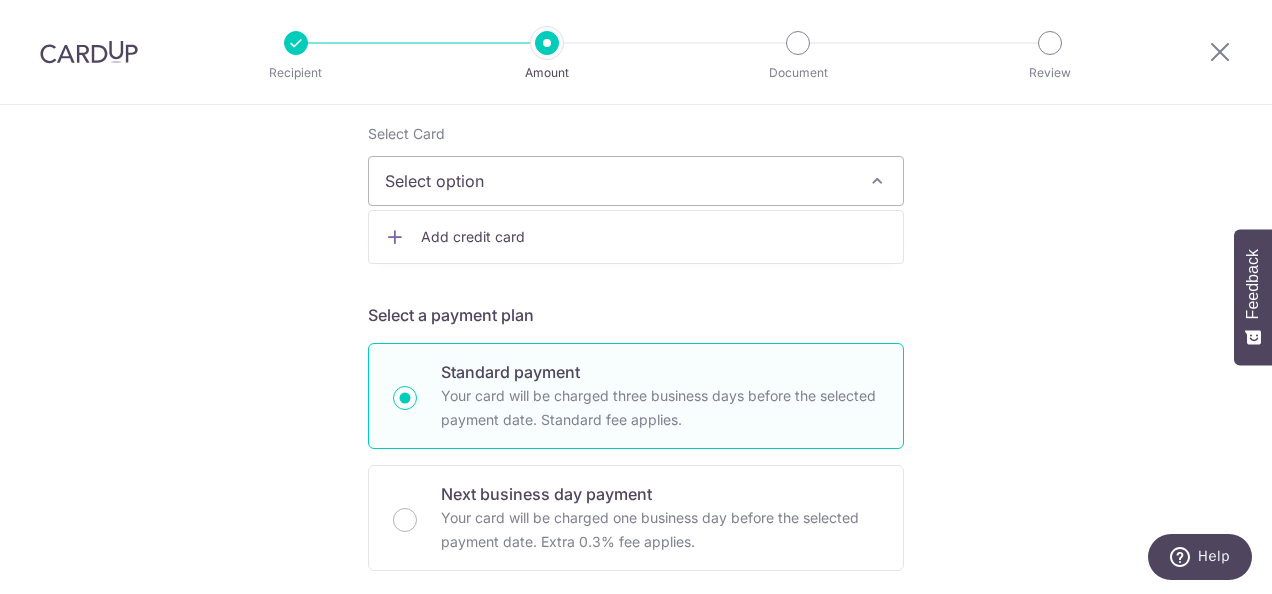 click on "Add credit card" at bounding box center [654, 237] 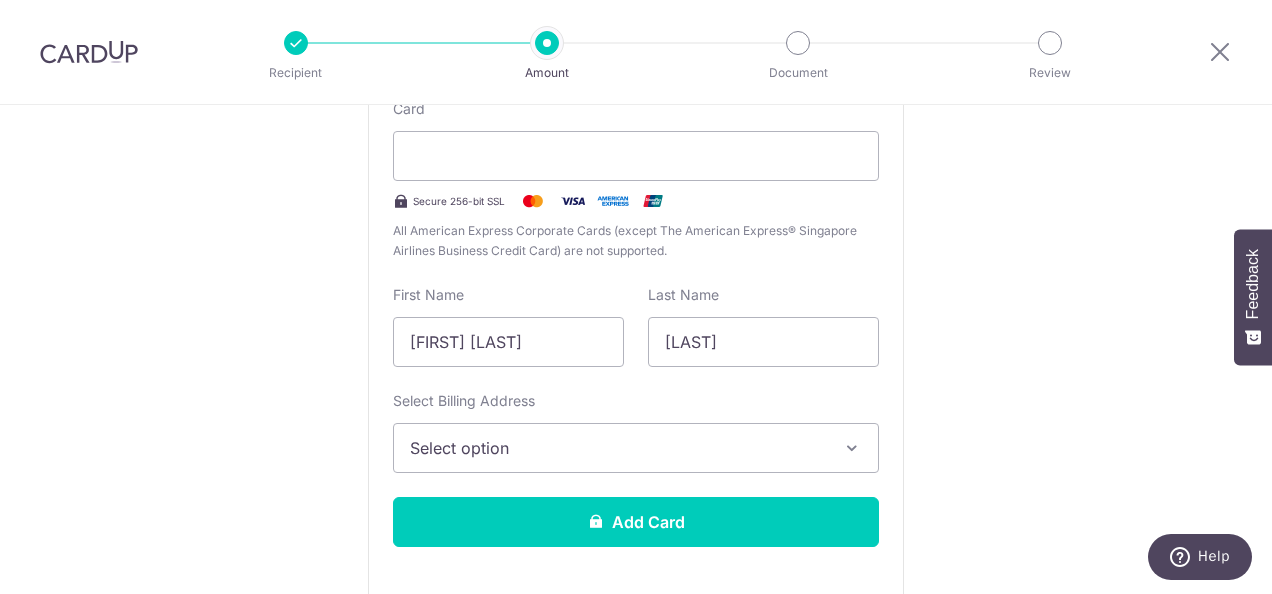 scroll, scrollTop: 600, scrollLeft: 0, axis: vertical 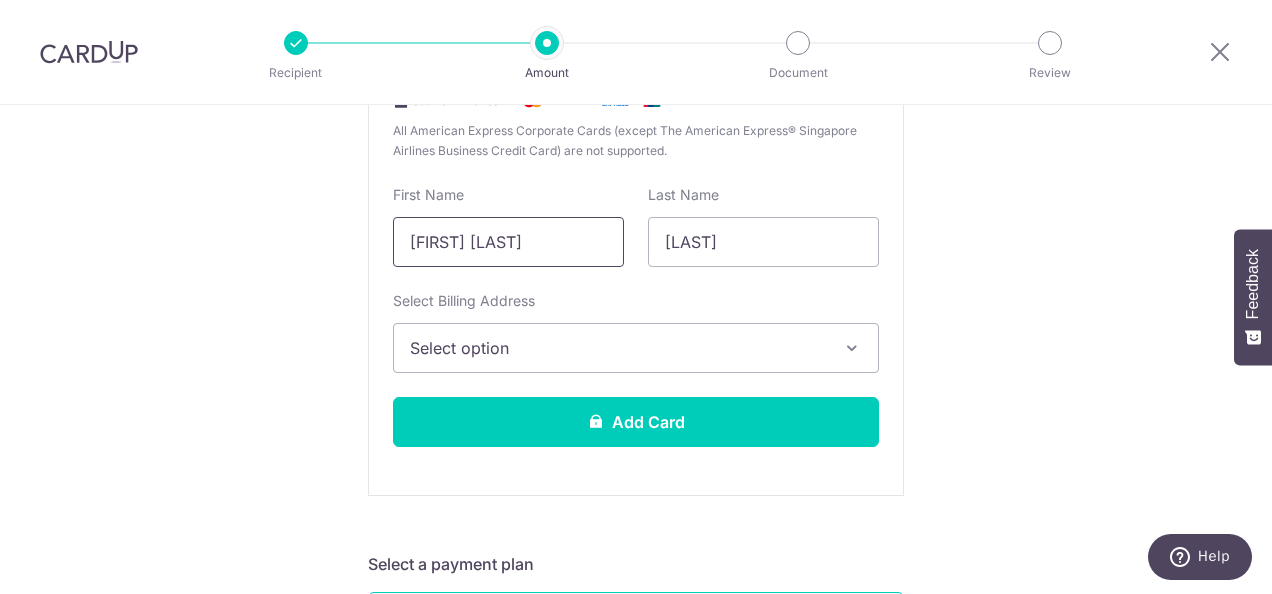 click on "Soo Jay Louis" at bounding box center [508, 242] 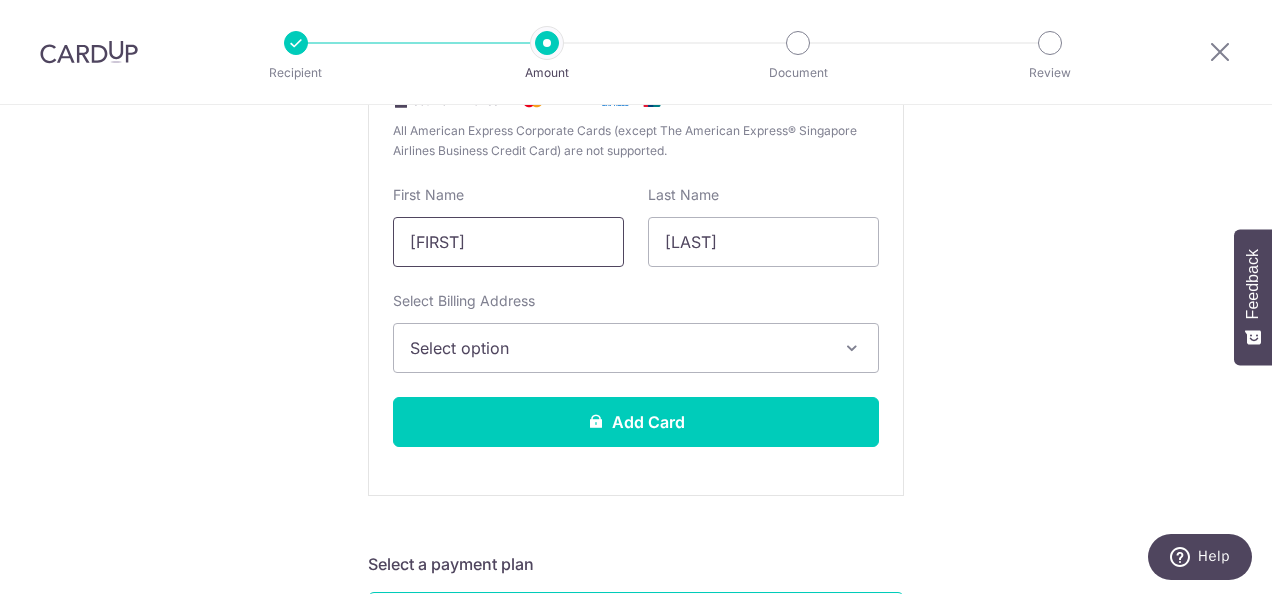 type on "Louis" 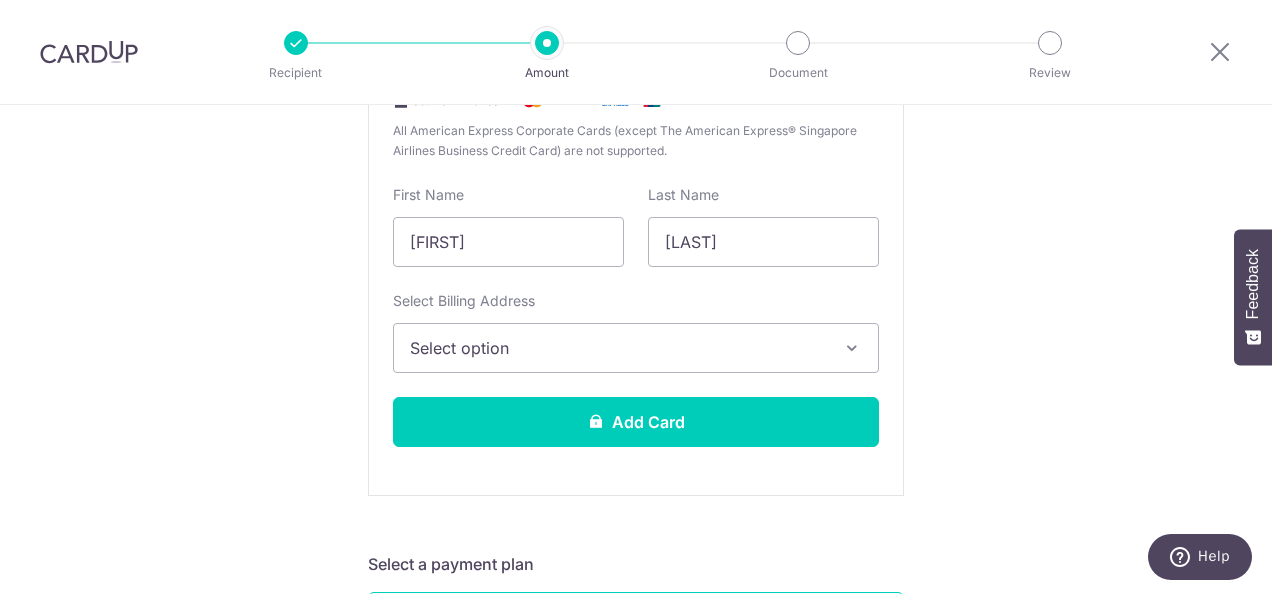 click on "Select option" at bounding box center [636, 348] 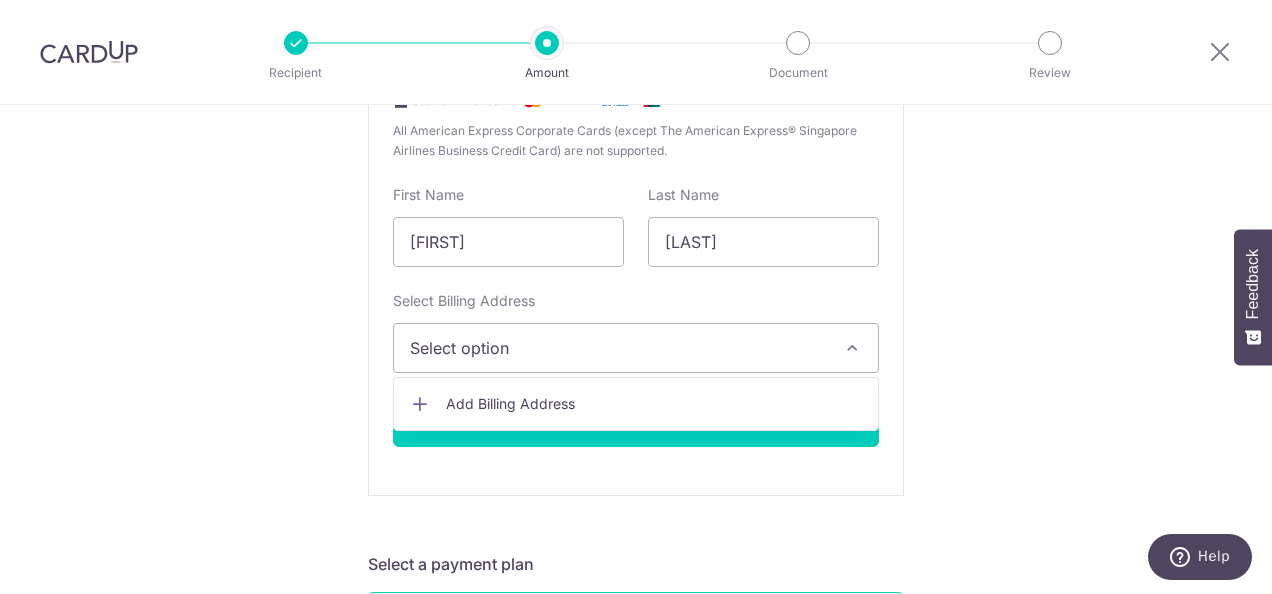 click on "Add Billing Address" at bounding box center [654, 404] 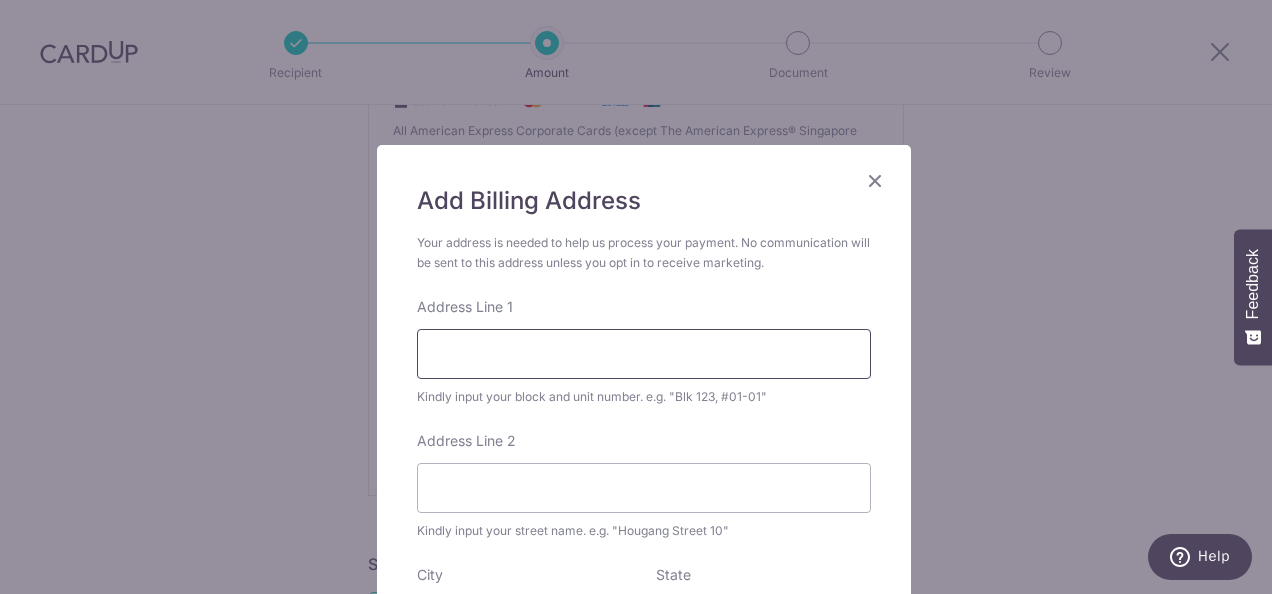 click on "Address Line 1" at bounding box center [644, 354] 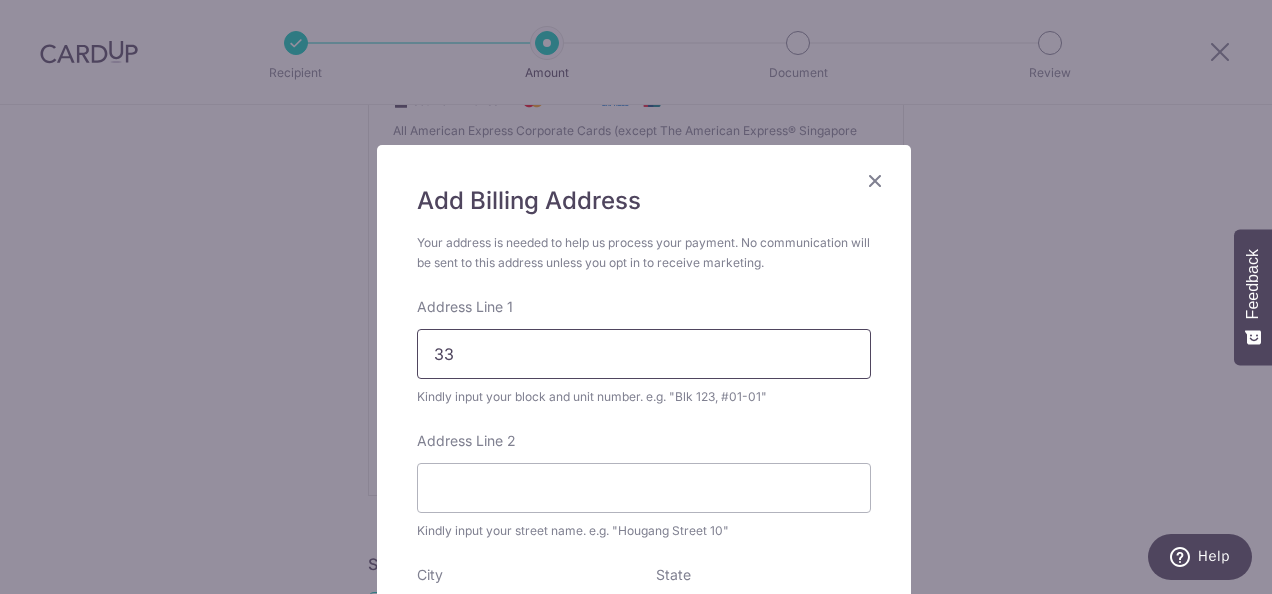 type on "33 Jalan Limau Bali" 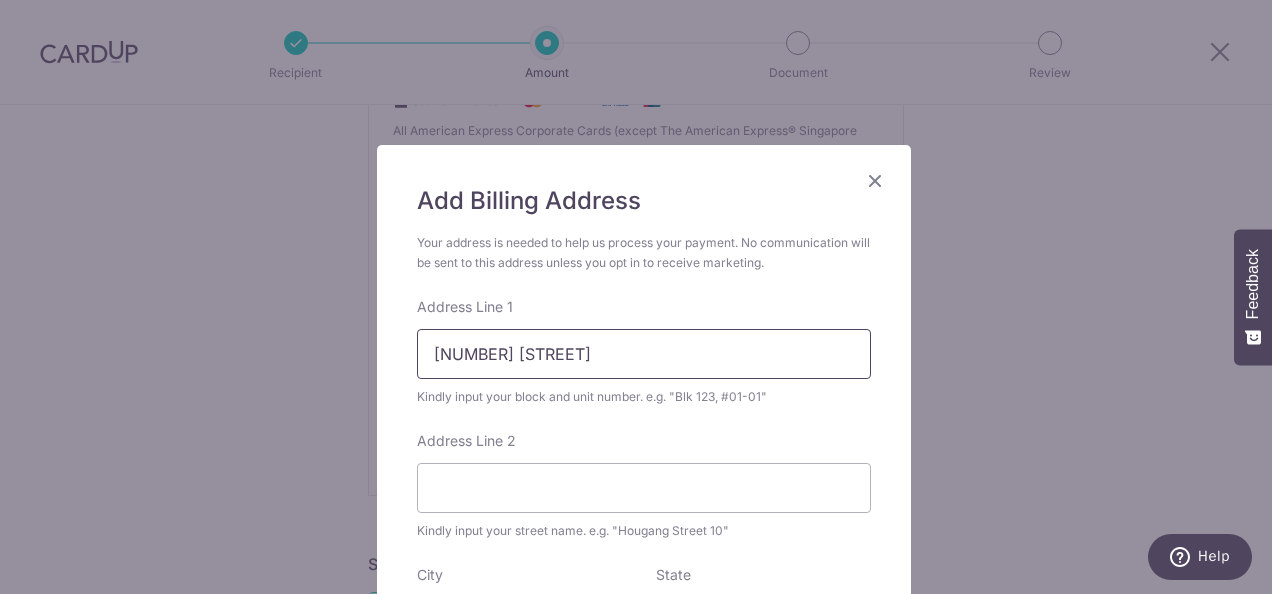 type on "468504" 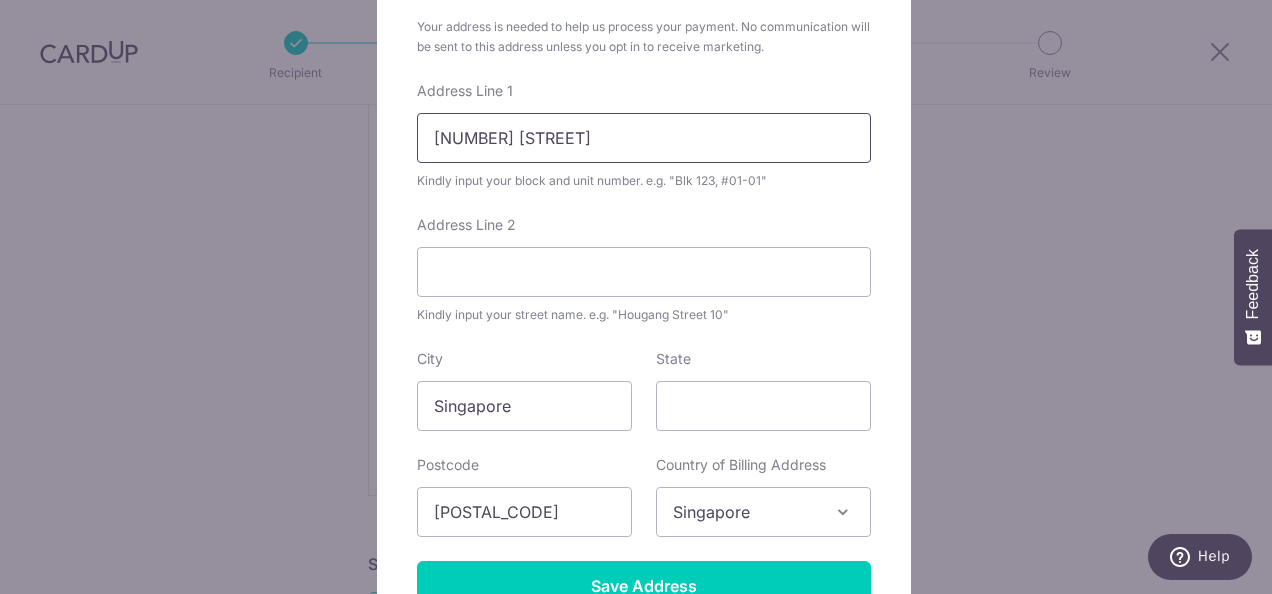 scroll, scrollTop: 316, scrollLeft: 0, axis: vertical 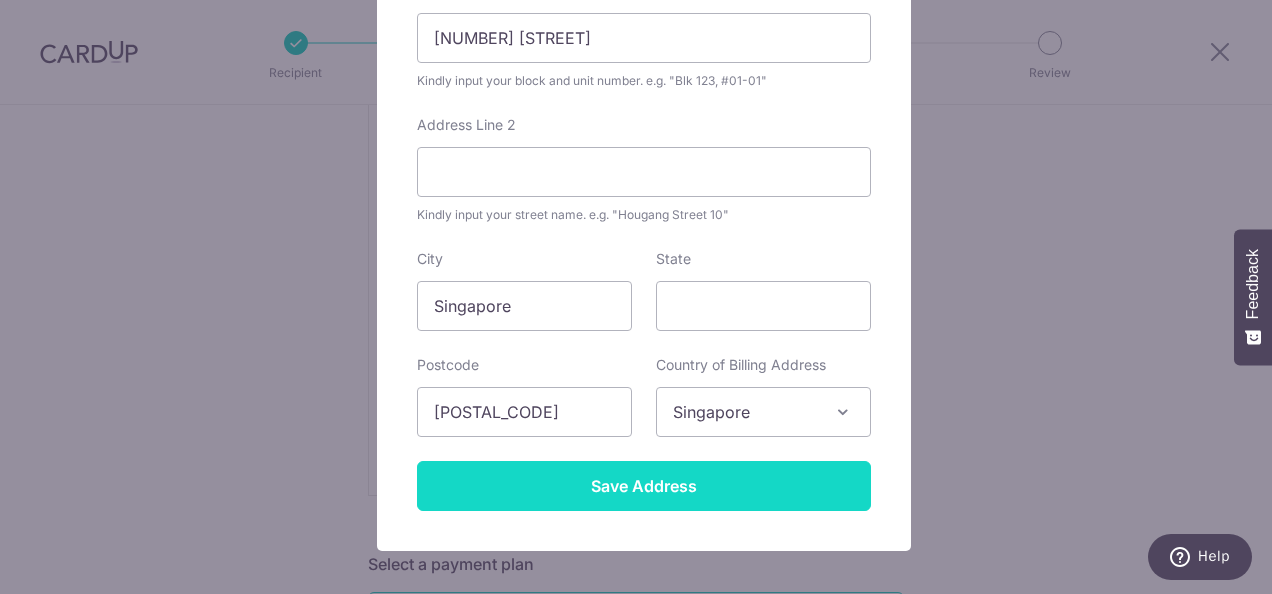 click on "Save Address" at bounding box center [644, 486] 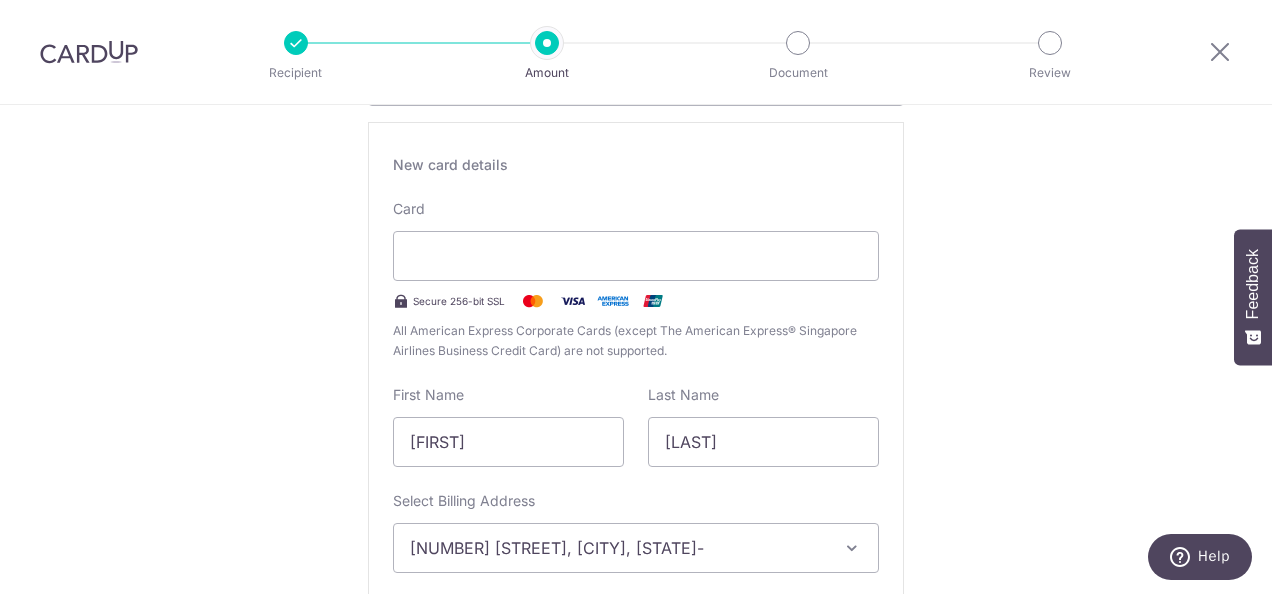 scroll, scrollTop: 300, scrollLeft: 0, axis: vertical 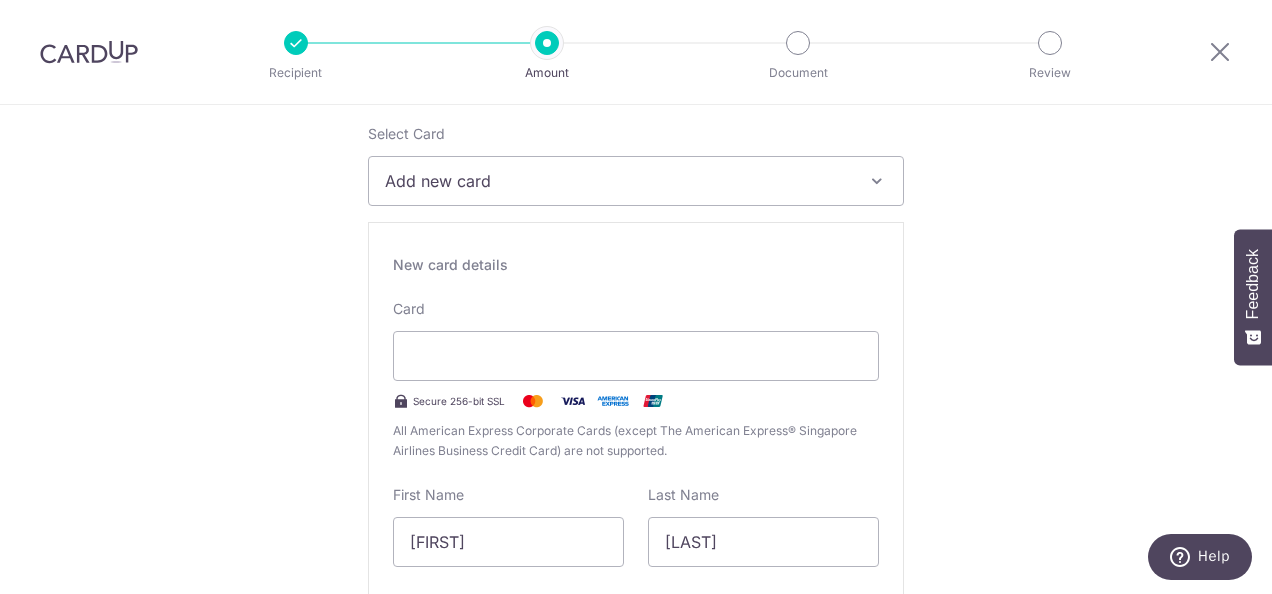 click on "Tell us more about your payment
Enter one-time or monthly payment amount
SGD
The  total tax payment amounts scheduled  should not exceed the outstanding balance in your latest Statement of Account.
Select Card
Add new card
Add credit card
Secure 256-bit SSL
Text
New card details
Card" at bounding box center (636, 1008) 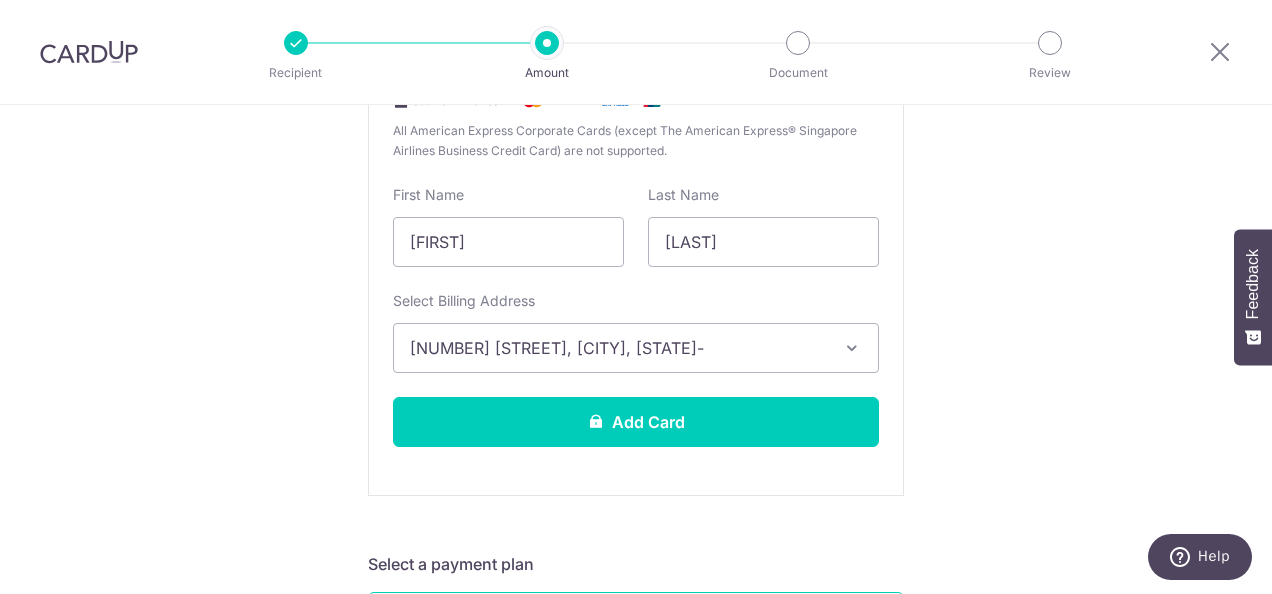 scroll, scrollTop: 700, scrollLeft: 0, axis: vertical 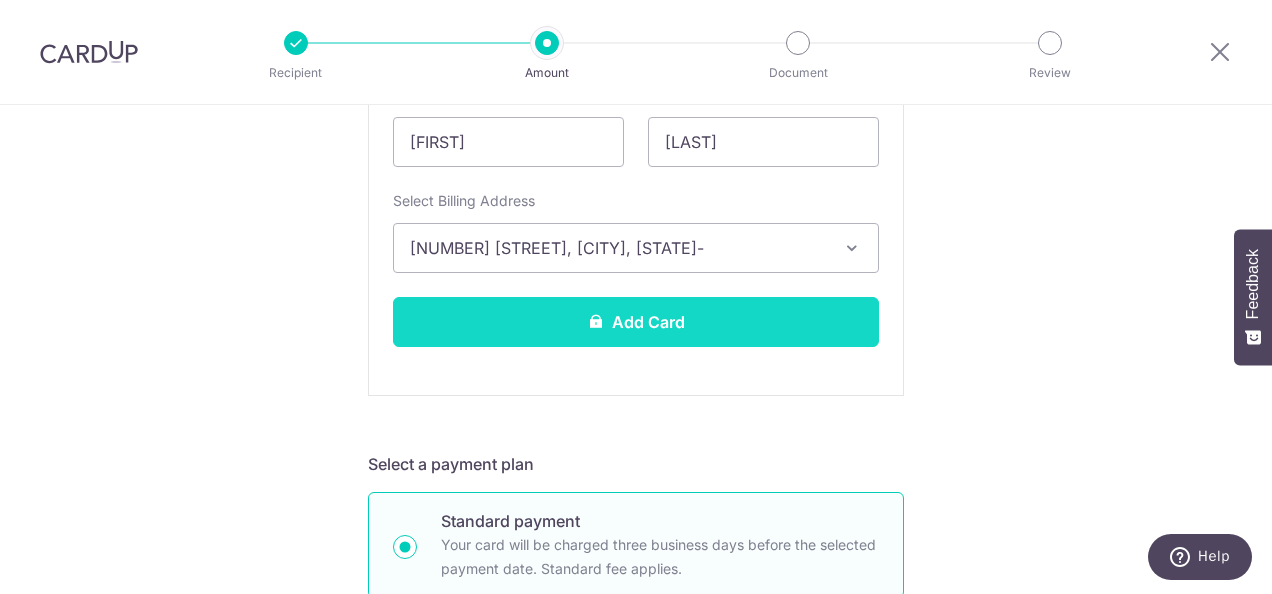 click on "Add Card" at bounding box center (636, 322) 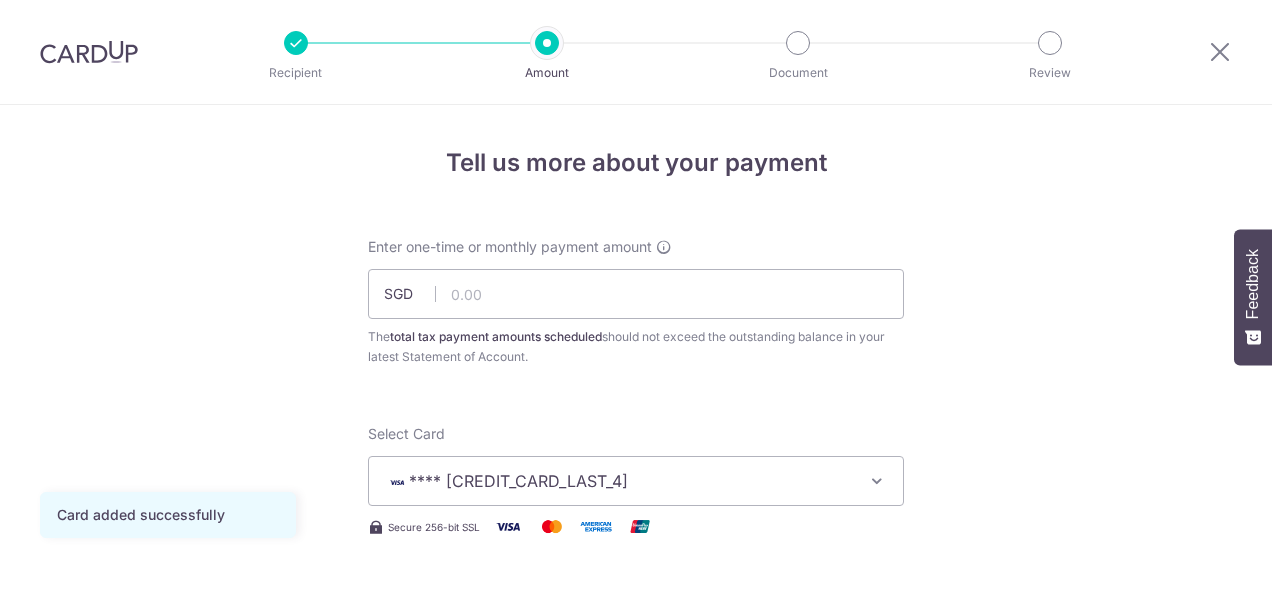 scroll, scrollTop: 0, scrollLeft: 0, axis: both 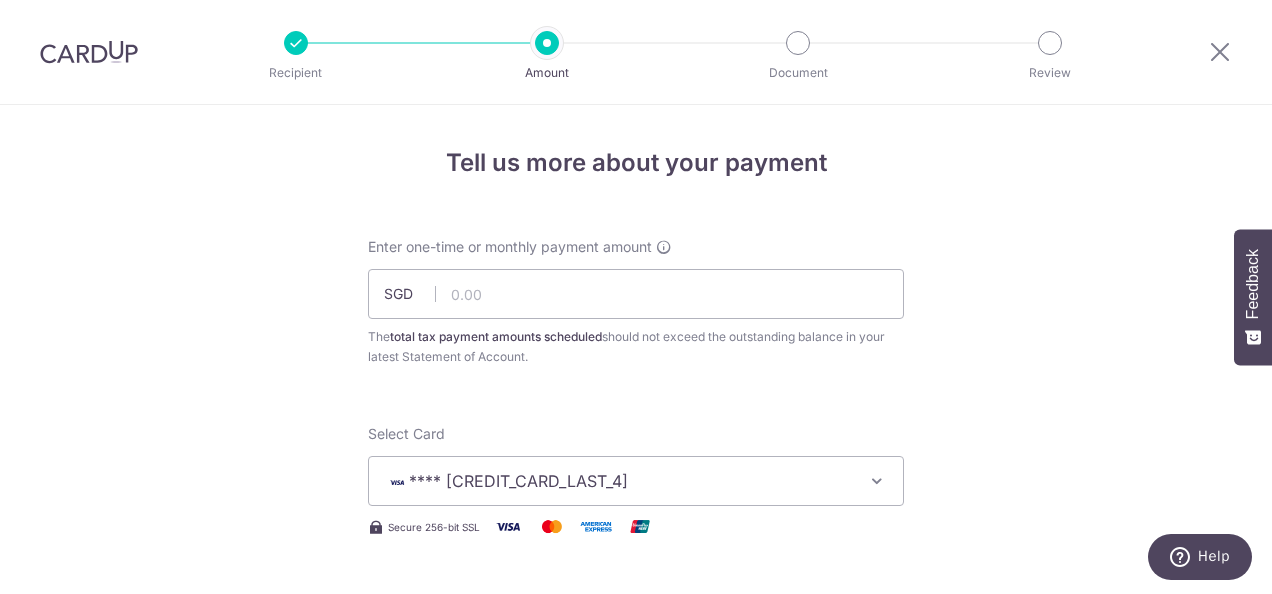click at bounding box center (89, 52) 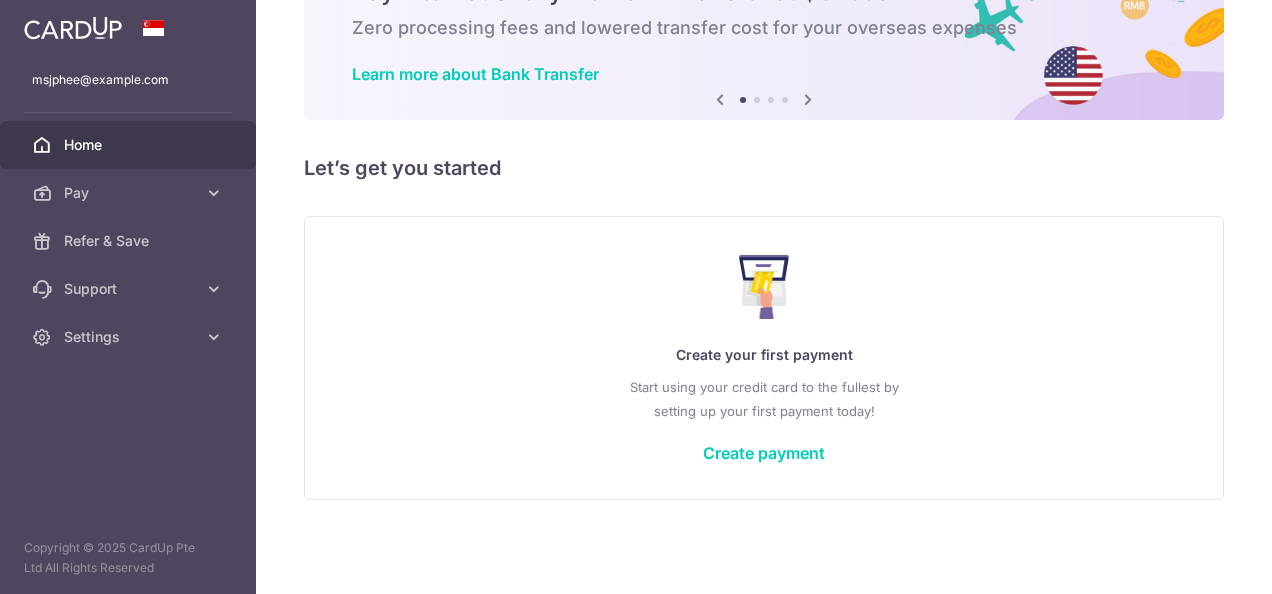 scroll, scrollTop: 0, scrollLeft: 0, axis: both 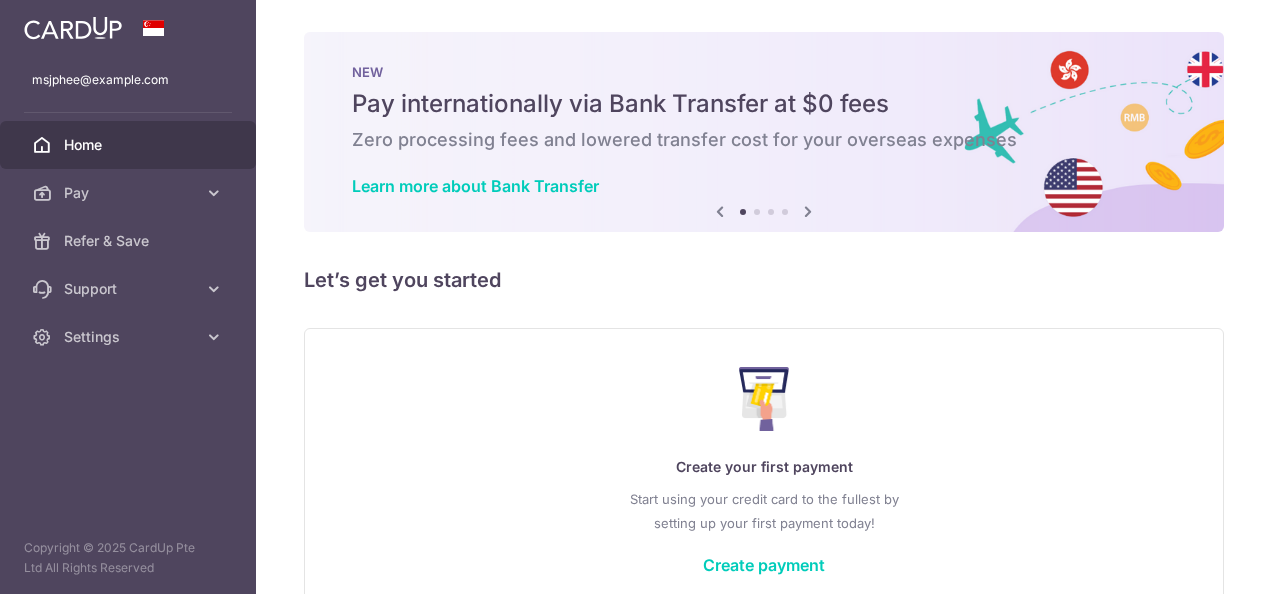 click at bounding box center [73, 28] 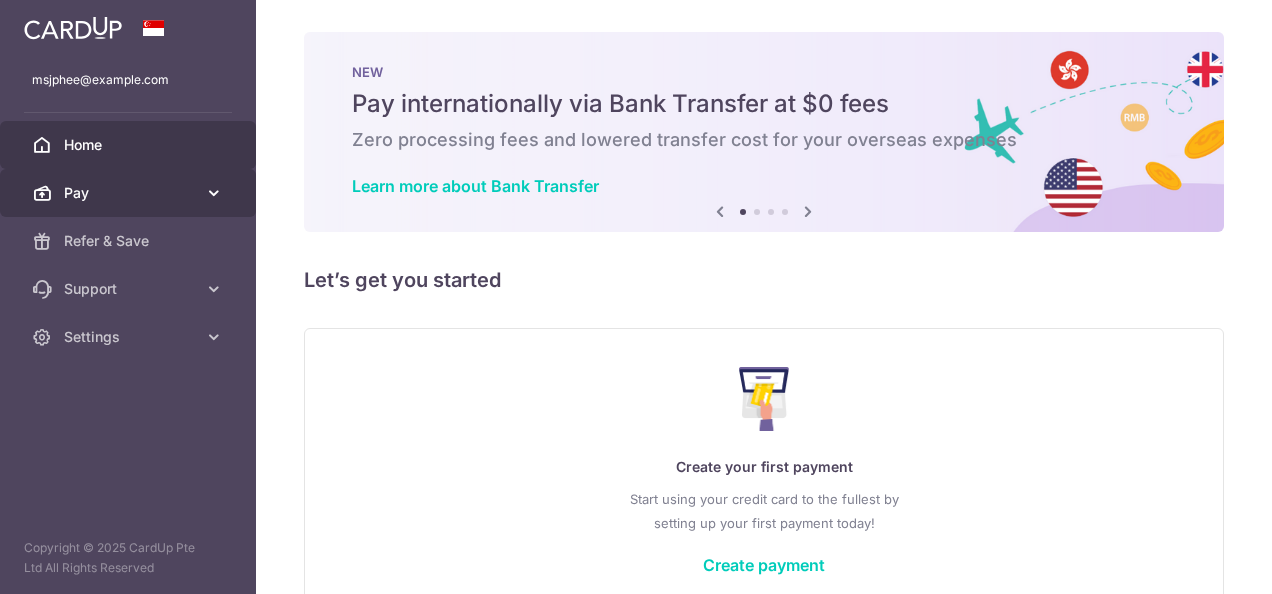 click at bounding box center [214, 193] 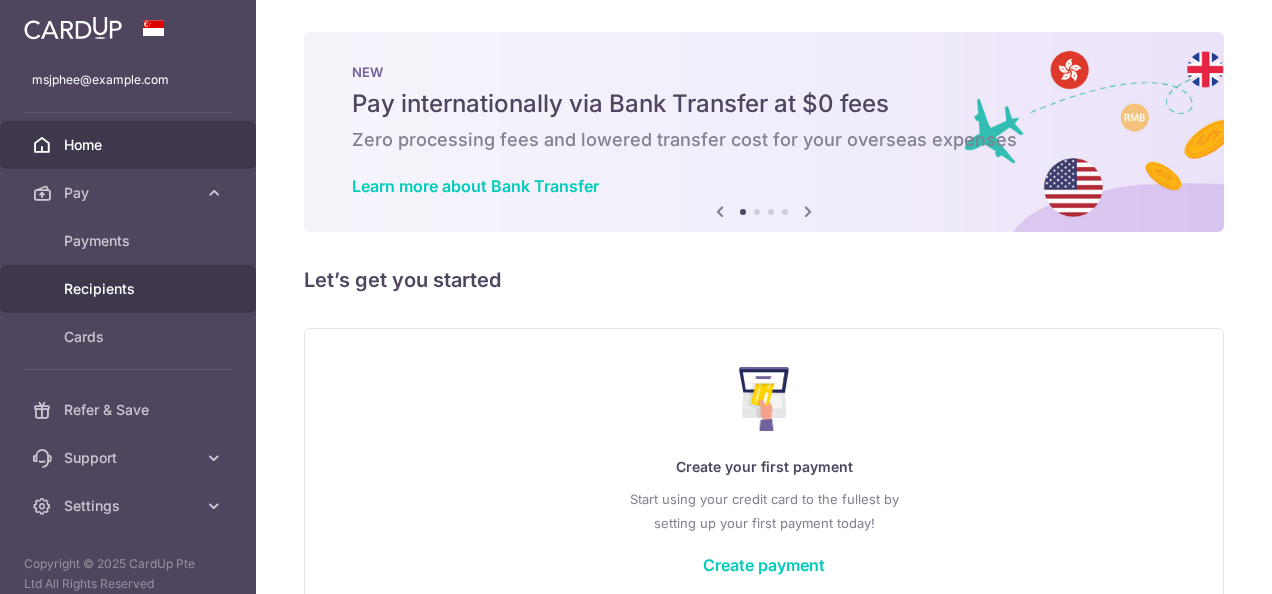 click on "Recipients" at bounding box center (130, 289) 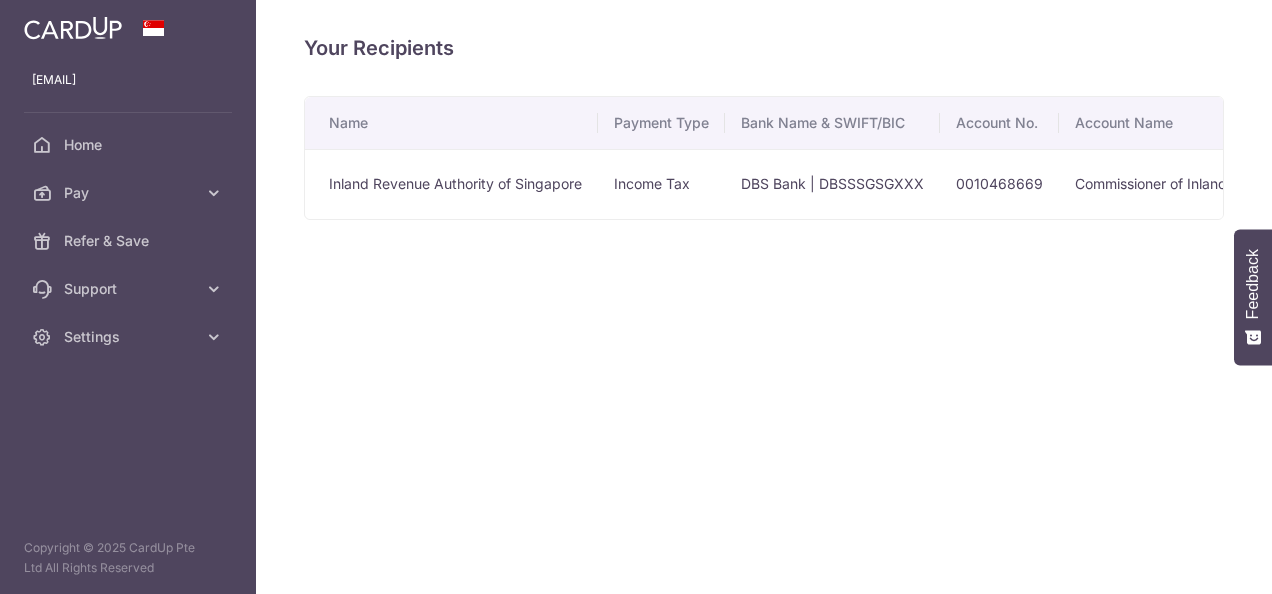 scroll, scrollTop: 0, scrollLeft: 0, axis: both 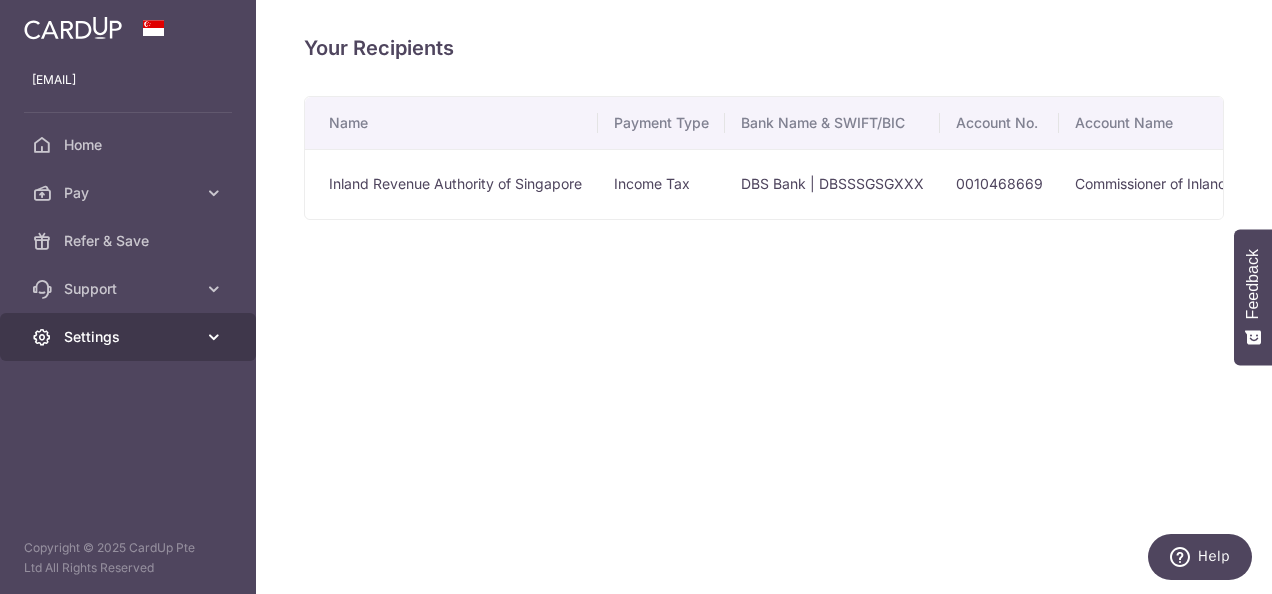 click on "Settings" at bounding box center [128, 337] 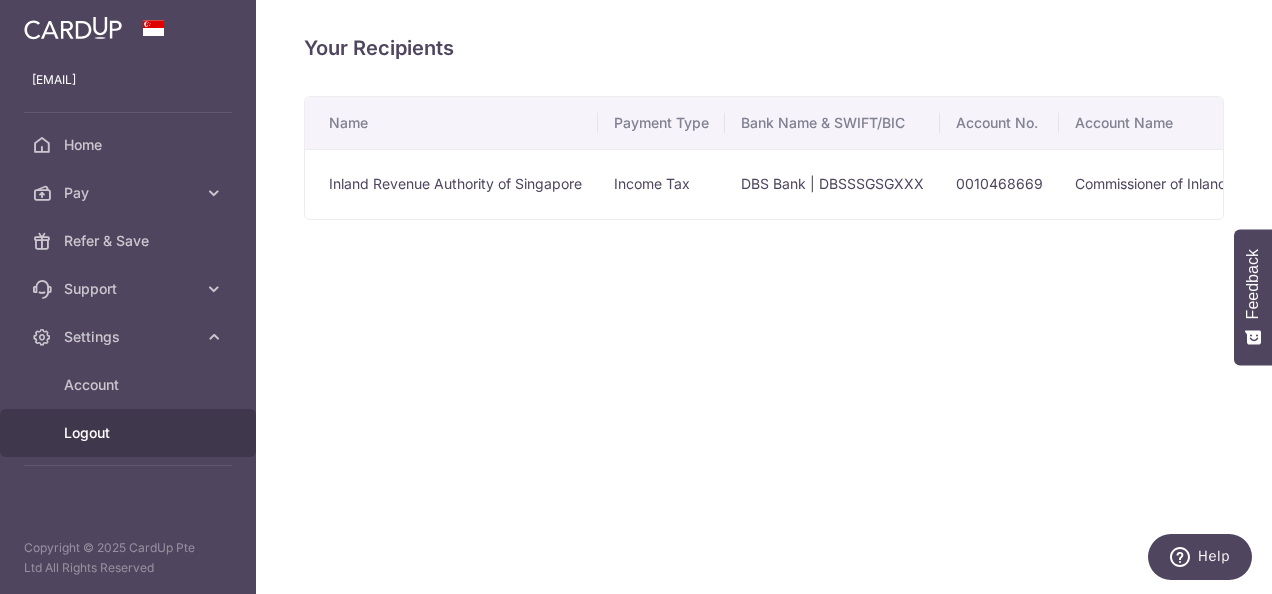 click on "Logout" at bounding box center (130, 433) 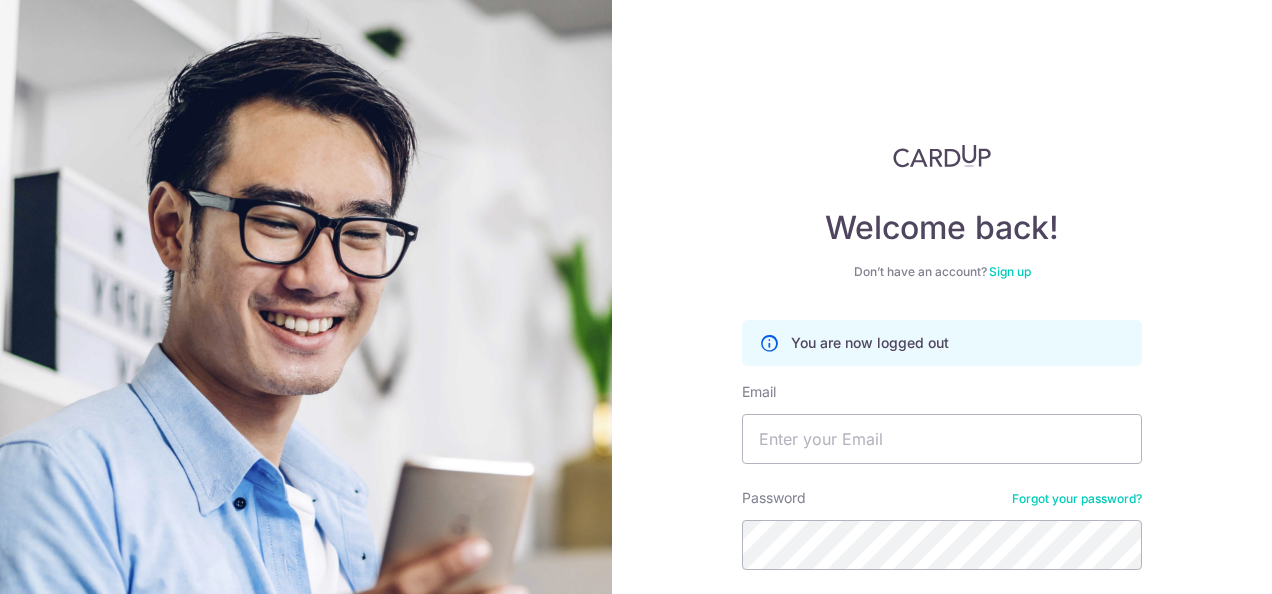 scroll, scrollTop: 0, scrollLeft: 0, axis: both 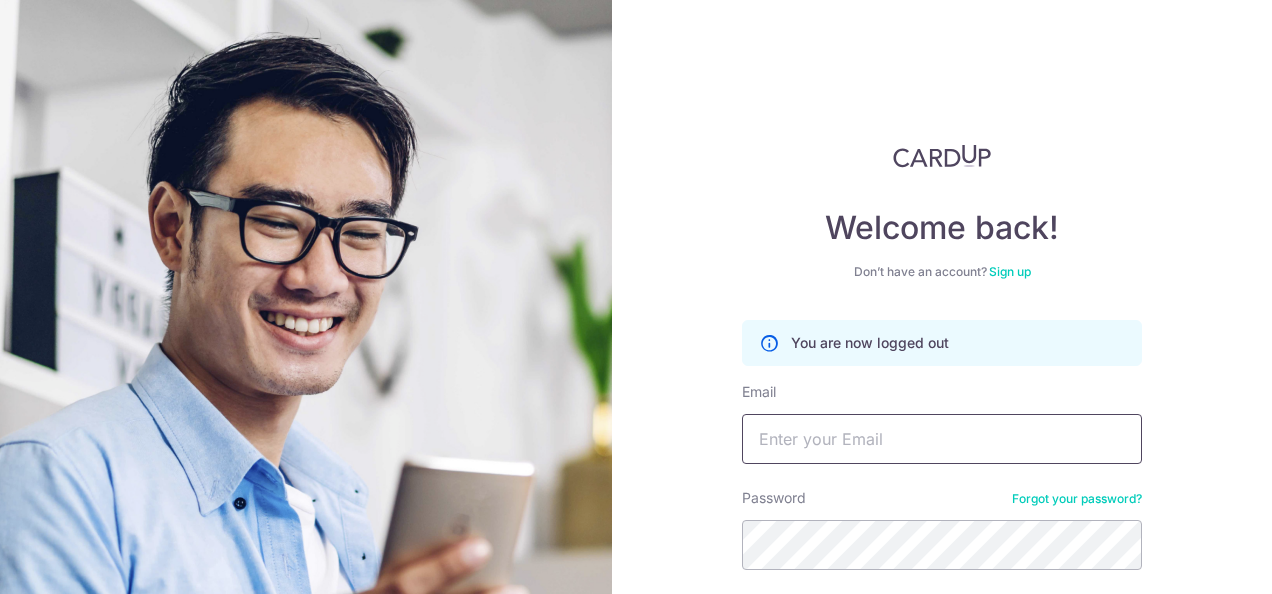 click on "Email" at bounding box center (942, 439) 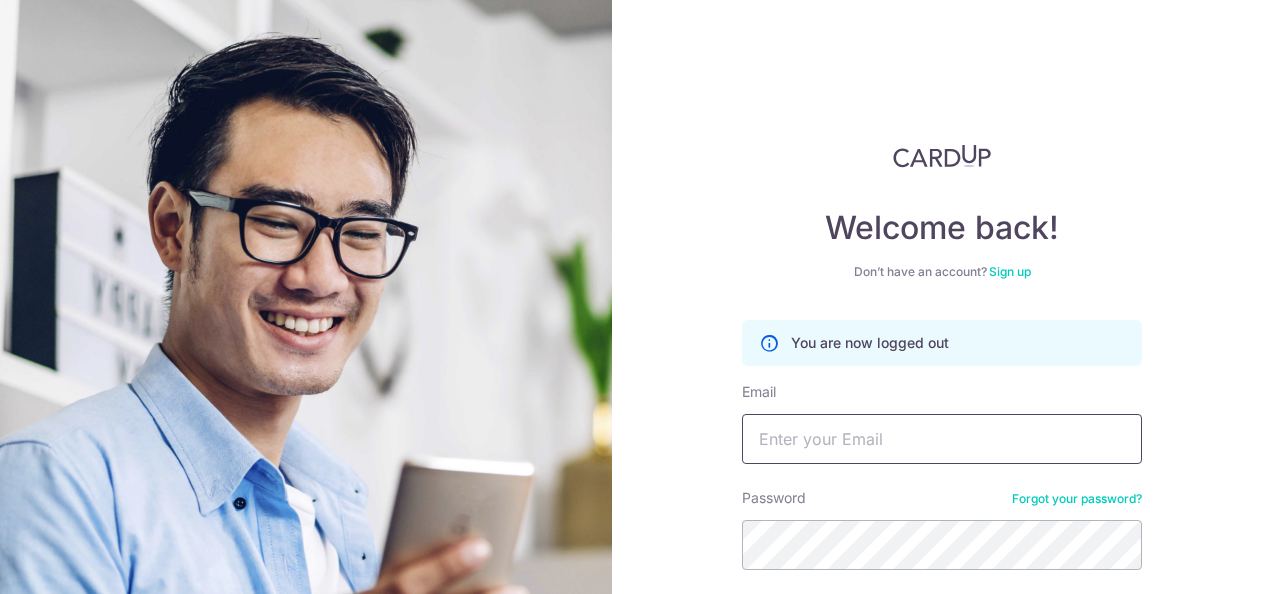 type on "[EMAIL]" 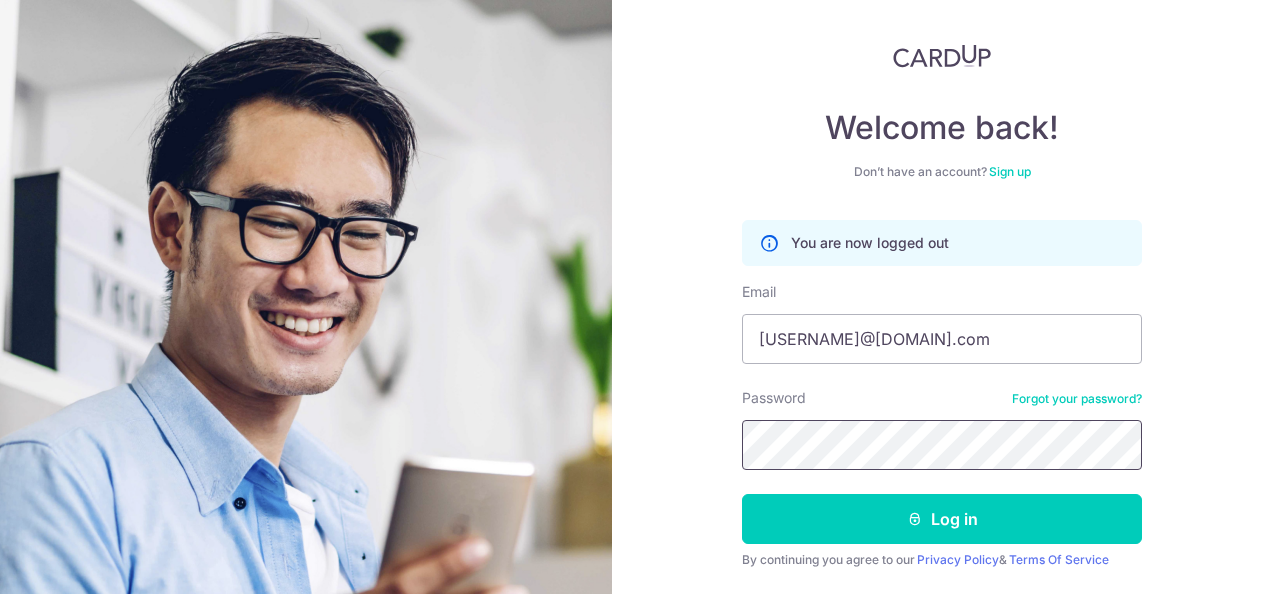 scroll, scrollTop: 160, scrollLeft: 0, axis: vertical 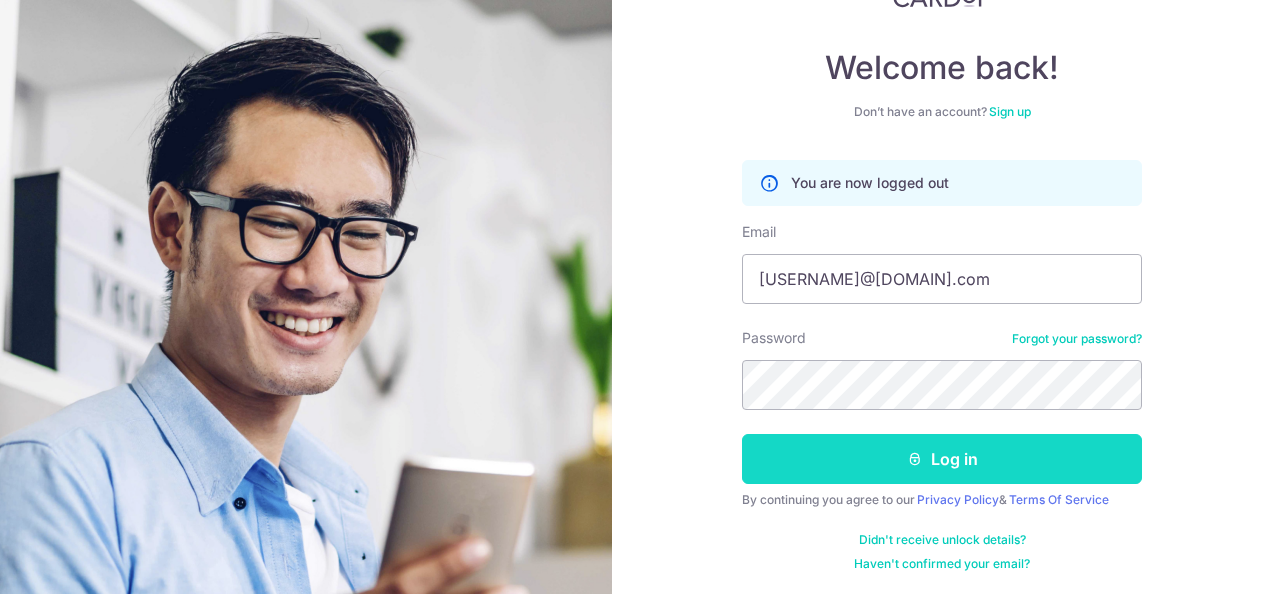 click on "Log in" at bounding box center (942, 459) 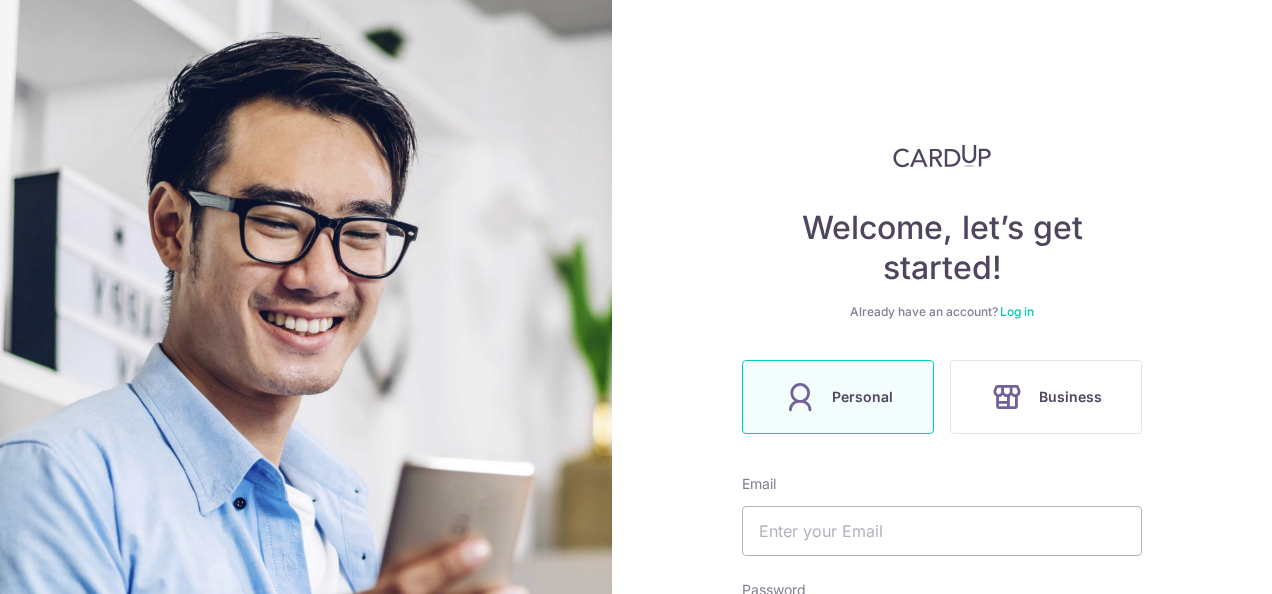 scroll, scrollTop: 0, scrollLeft: 0, axis: both 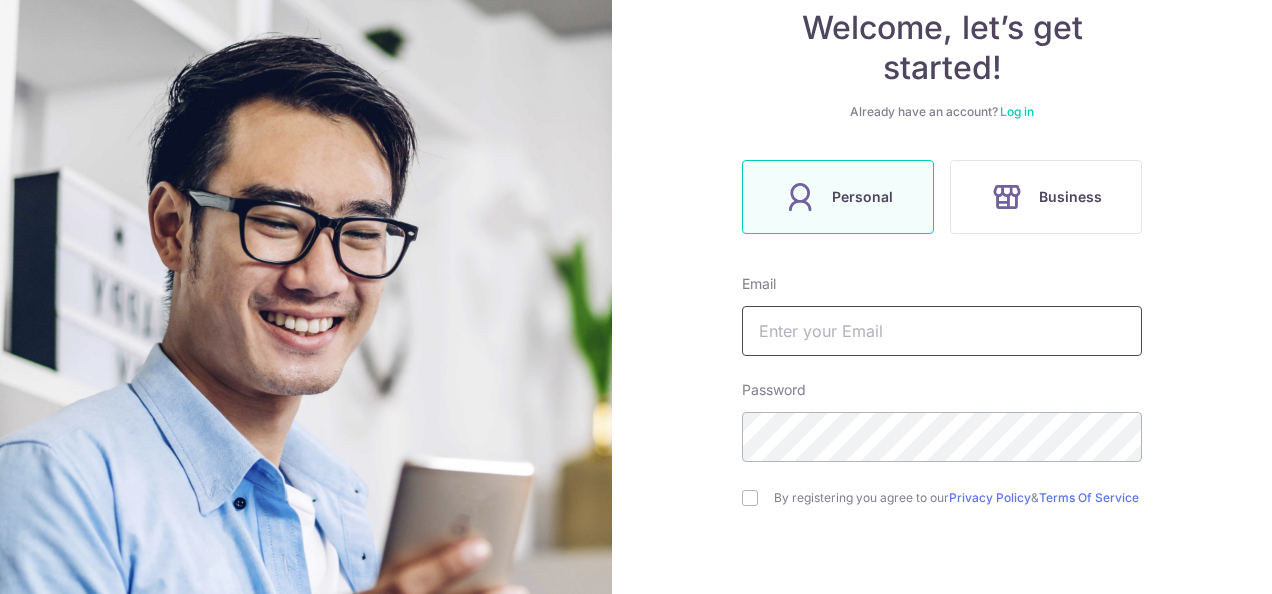 click at bounding box center (942, 331) 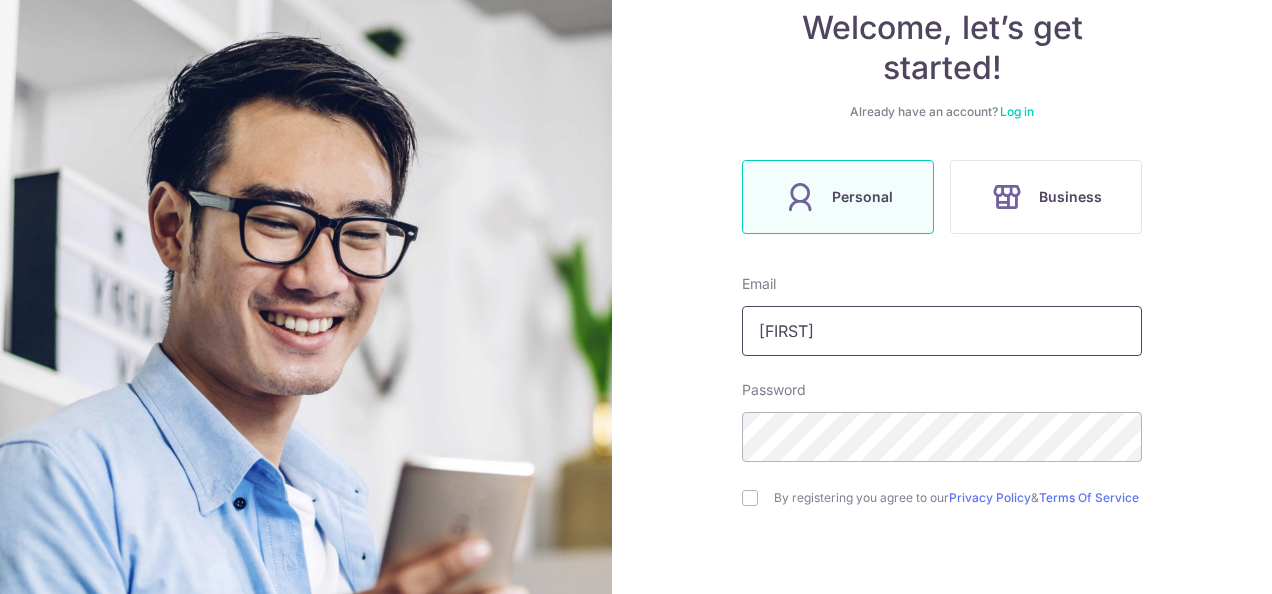 type on "[EMAIL]" 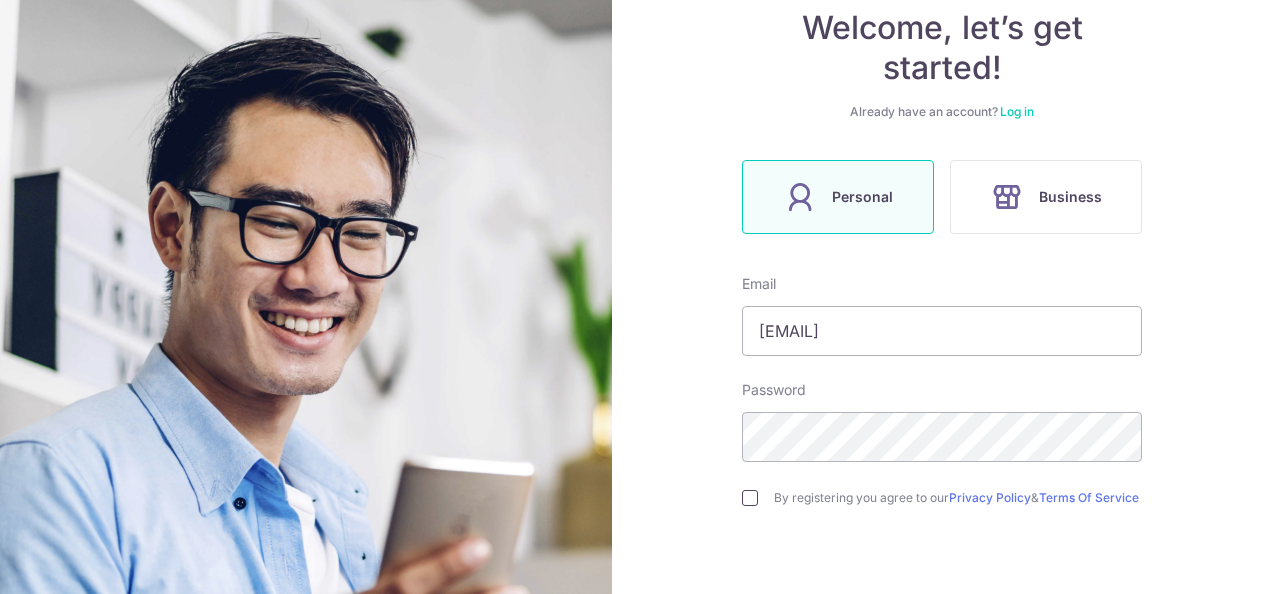 click at bounding box center (750, 498) 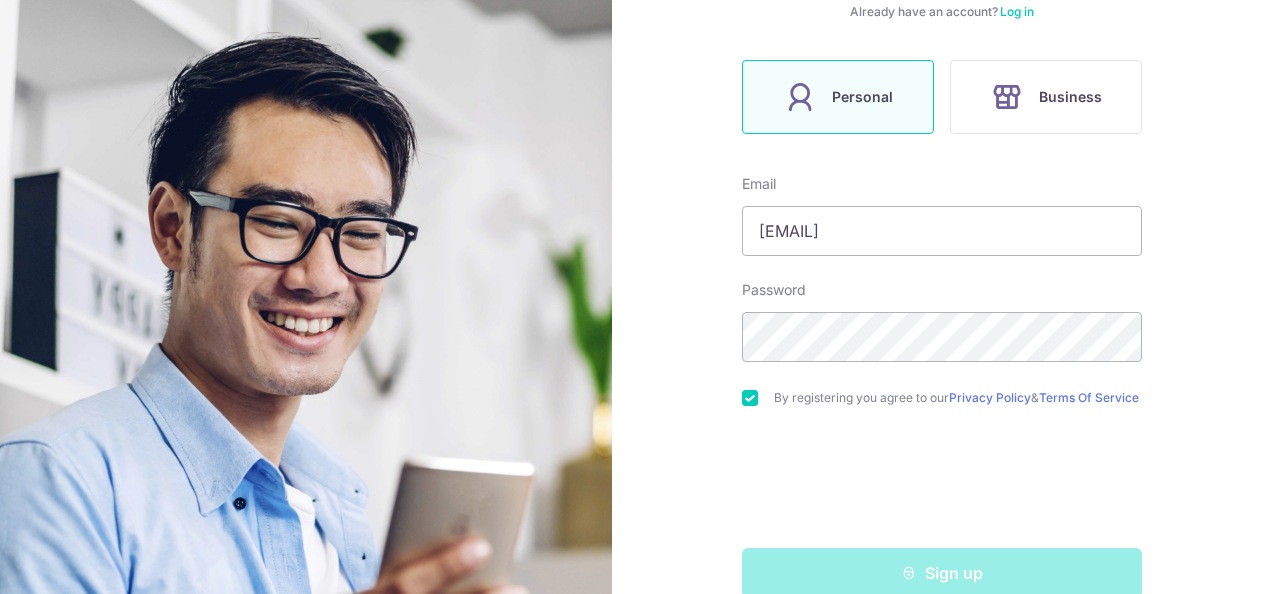 scroll, scrollTop: 342, scrollLeft: 0, axis: vertical 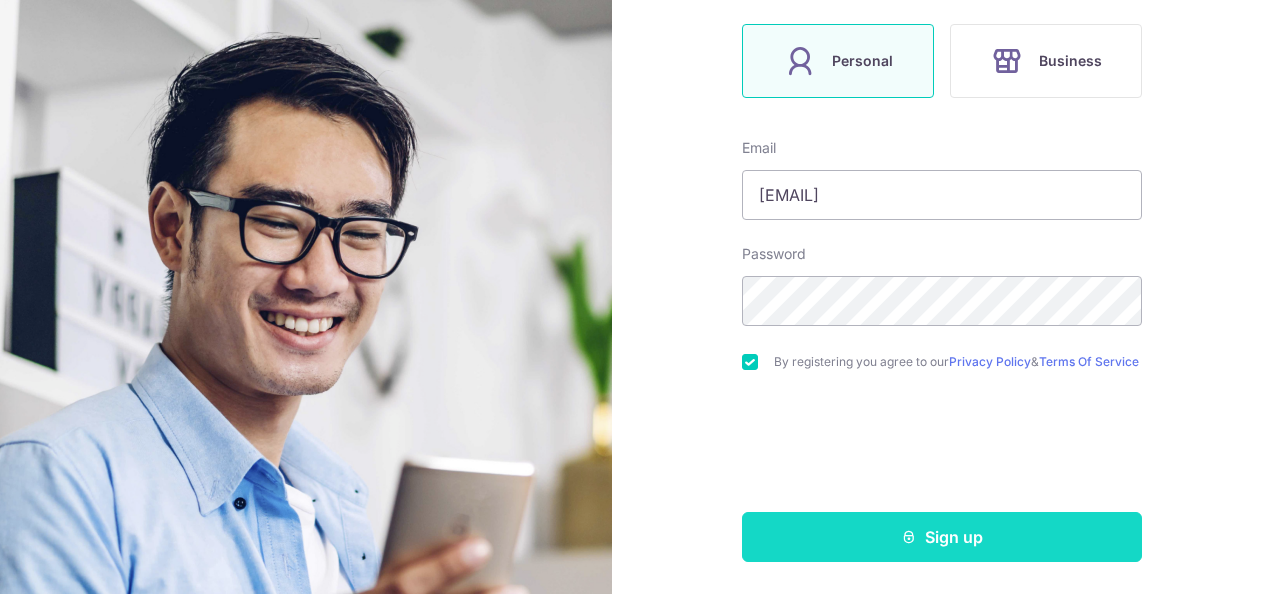 click on "Sign up" at bounding box center (942, 537) 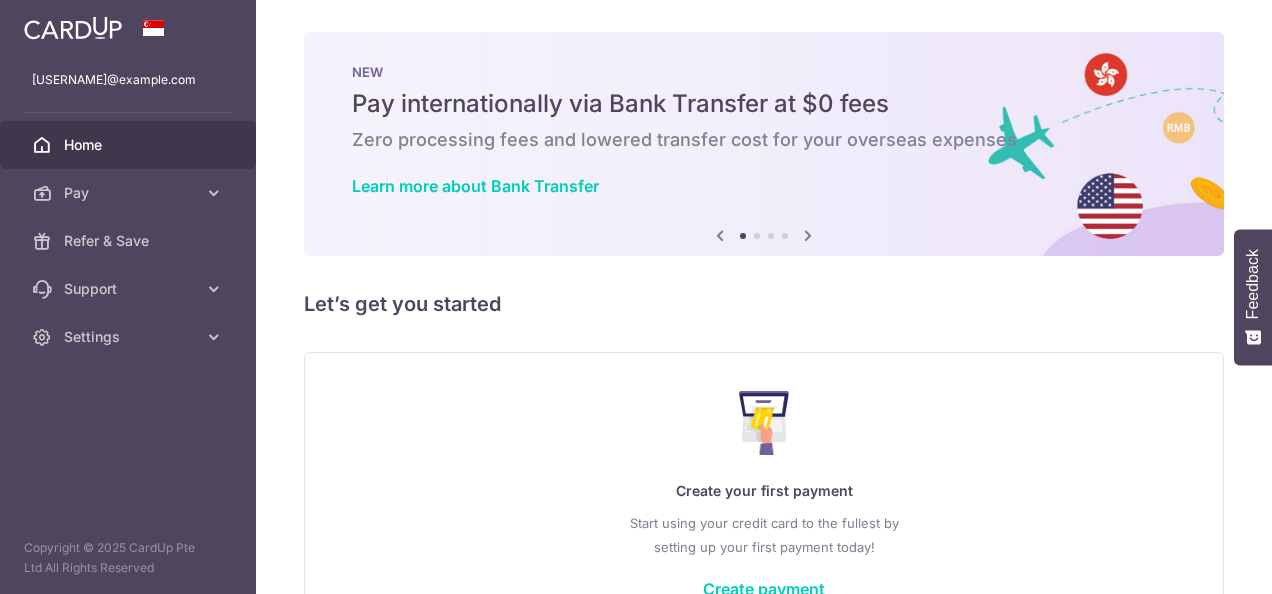 scroll, scrollTop: 0, scrollLeft: 0, axis: both 